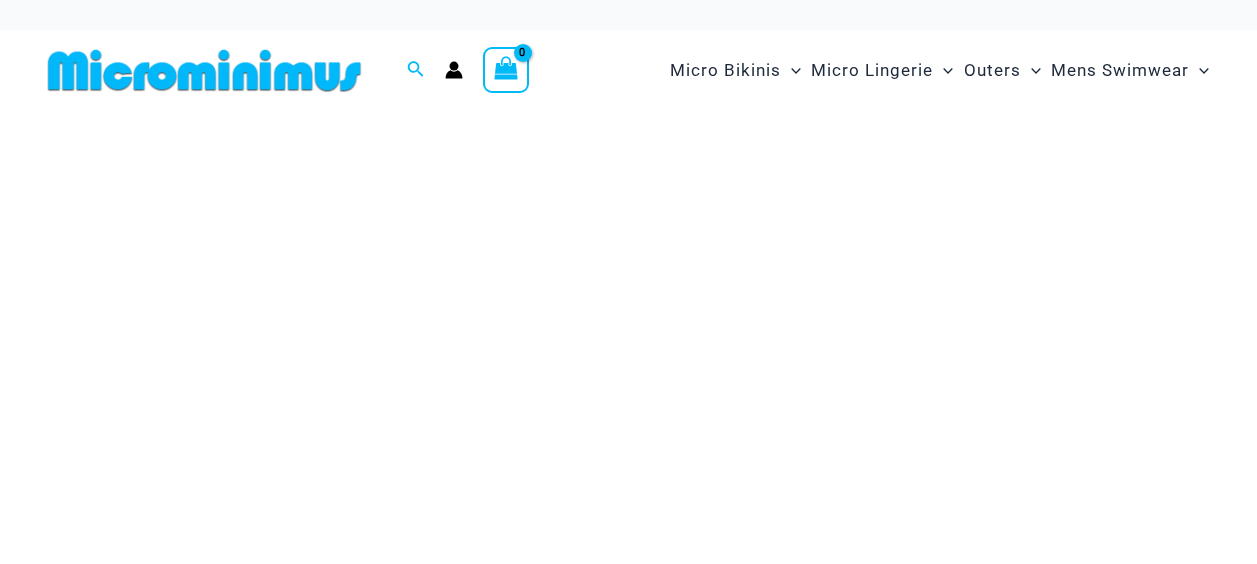 scroll, scrollTop: 0, scrollLeft: 0, axis: both 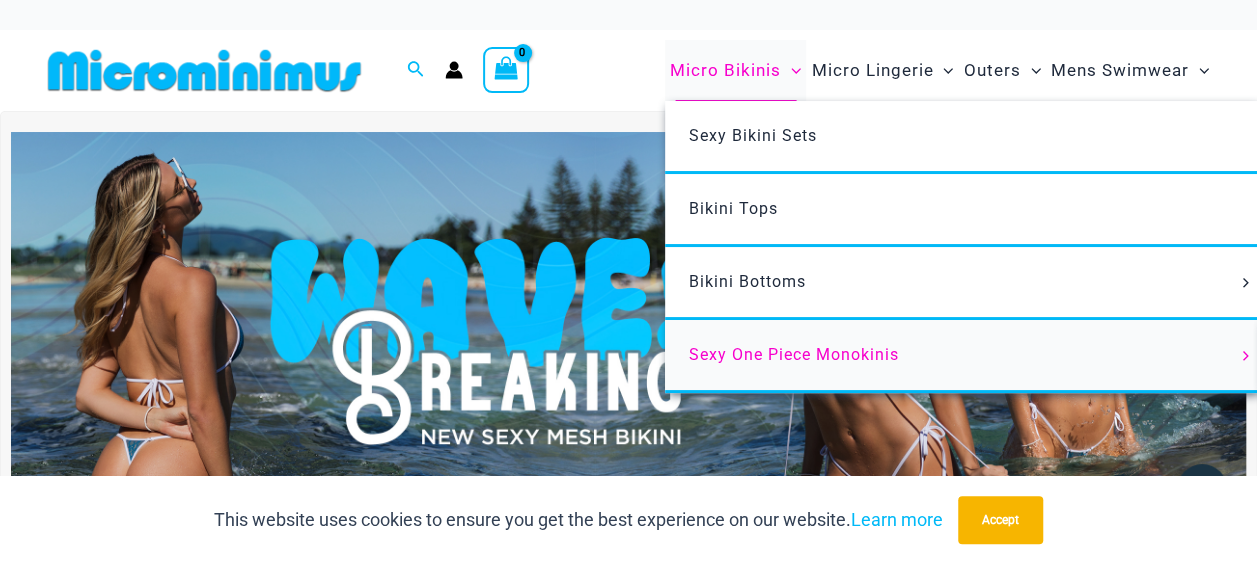 type on "**********" 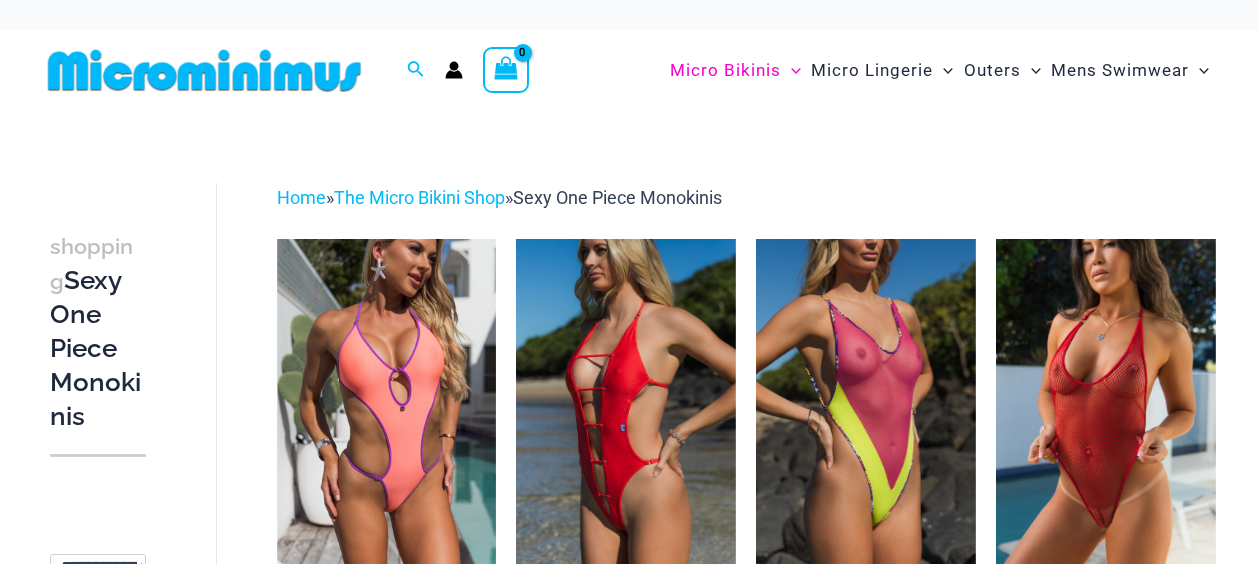 scroll, scrollTop: 0, scrollLeft: 0, axis: both 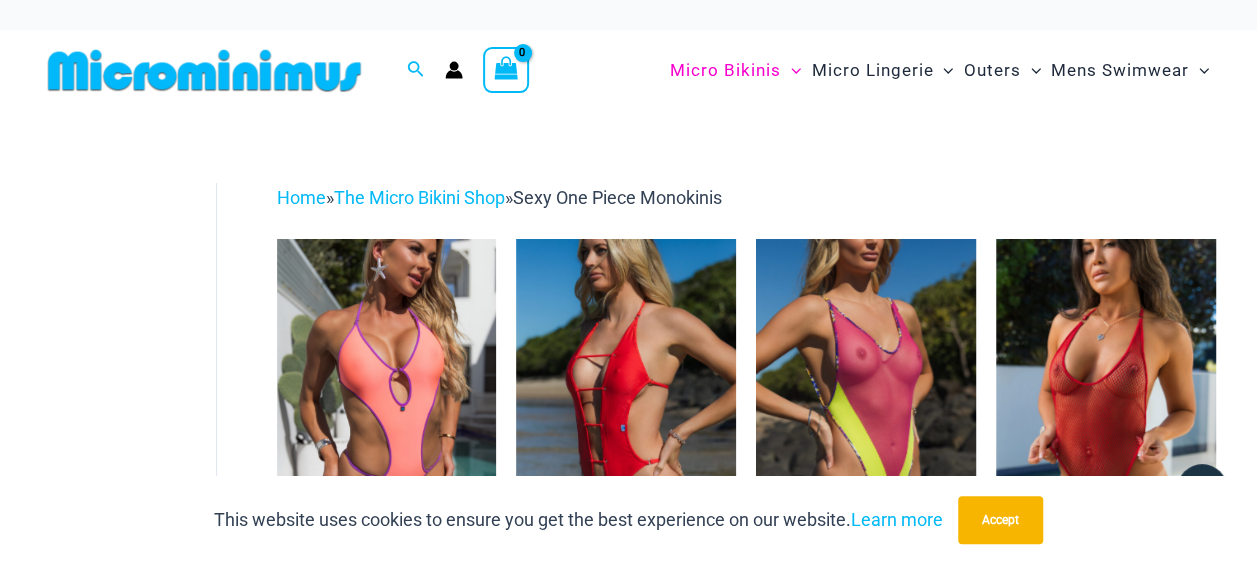 type on "**********" 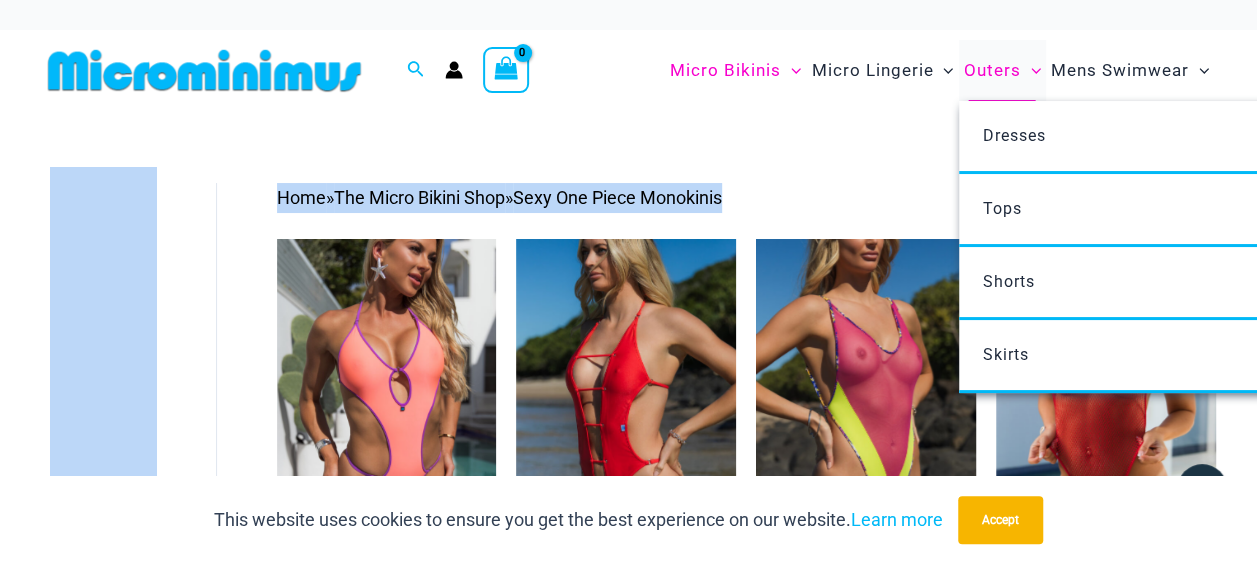 drag, startPoint x: 946, startPoint y: 171, endPoint x: 1005, endPoint y: 75, distance: 112.68097 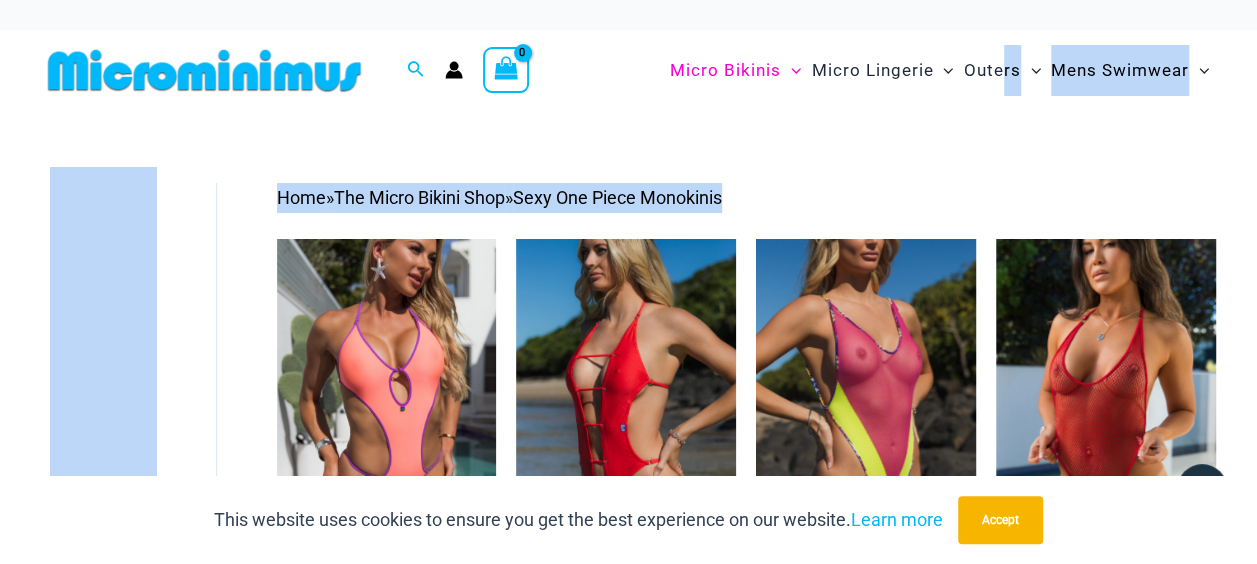 click on "Home  »  The Micro Bikini Shop  »  Sexy One Piece Monokinis" at bounding box center [746, 198] 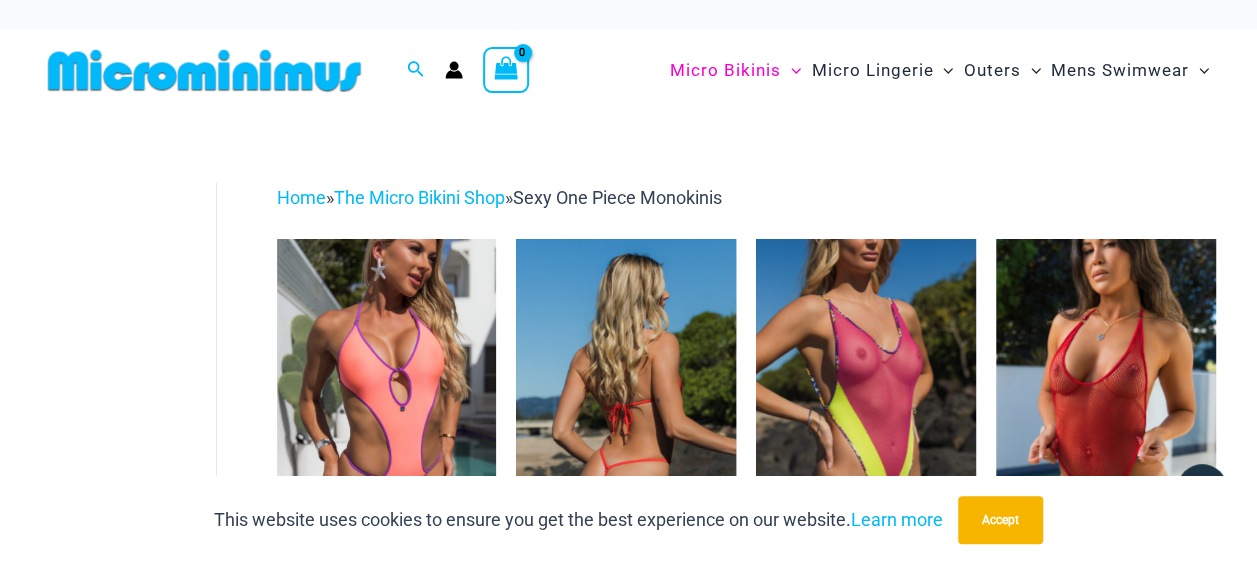 click at bounding box center [626, 404] 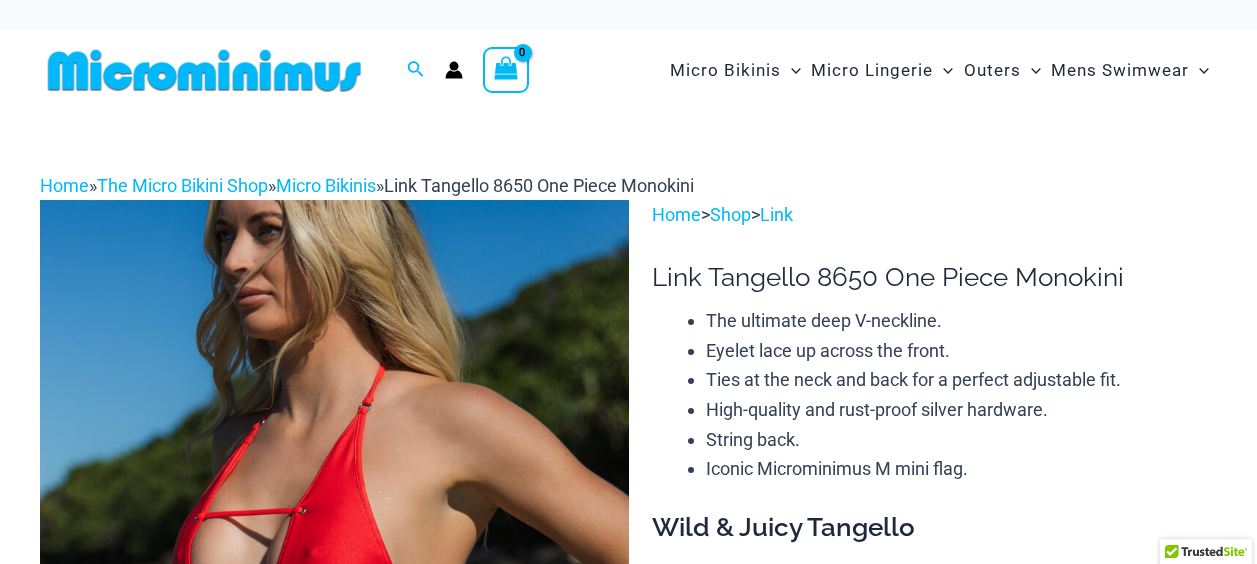 scroll, scrollTop: 0, scrollLeft: 0, axis: both 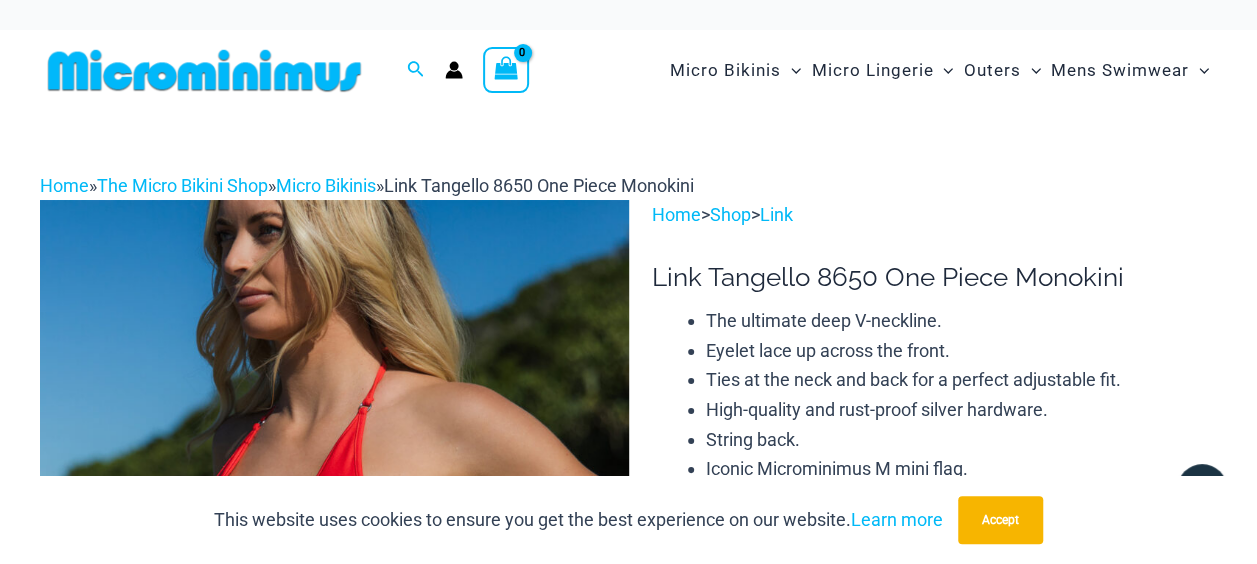 type on "**********" 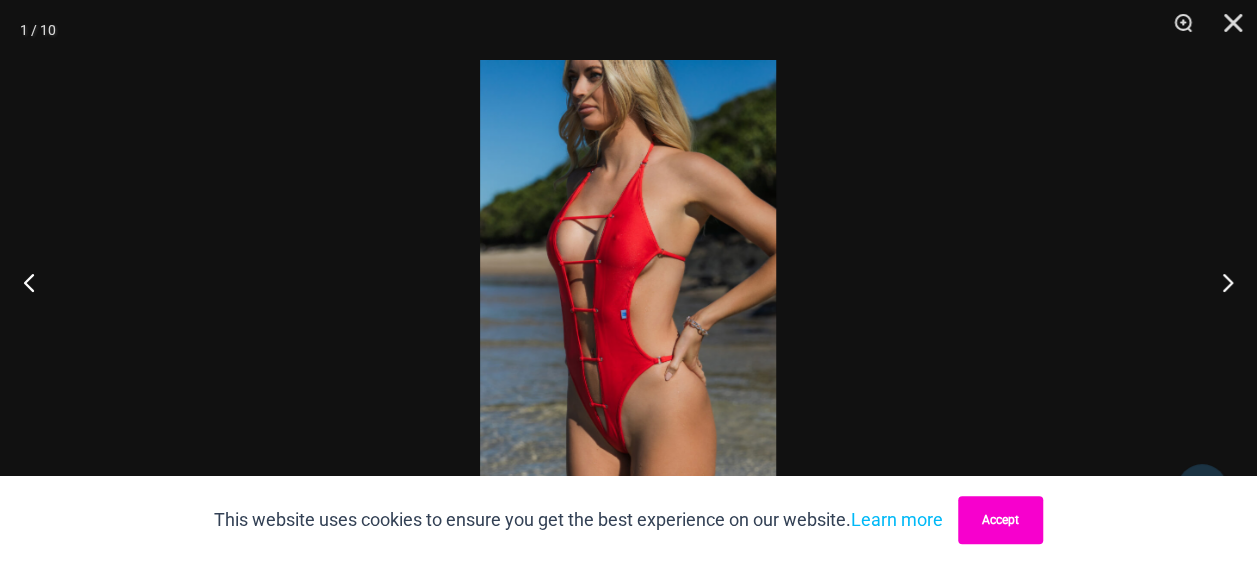 click on "Accept" at bounding box center [1000, 520] 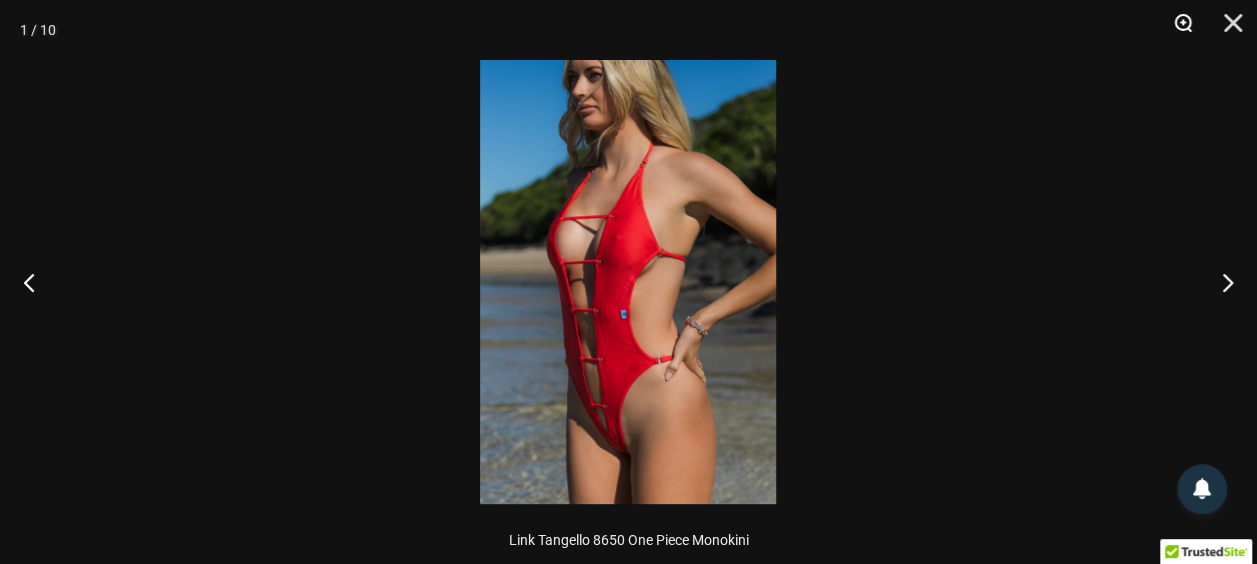 click at bounding box center [1176, 30] 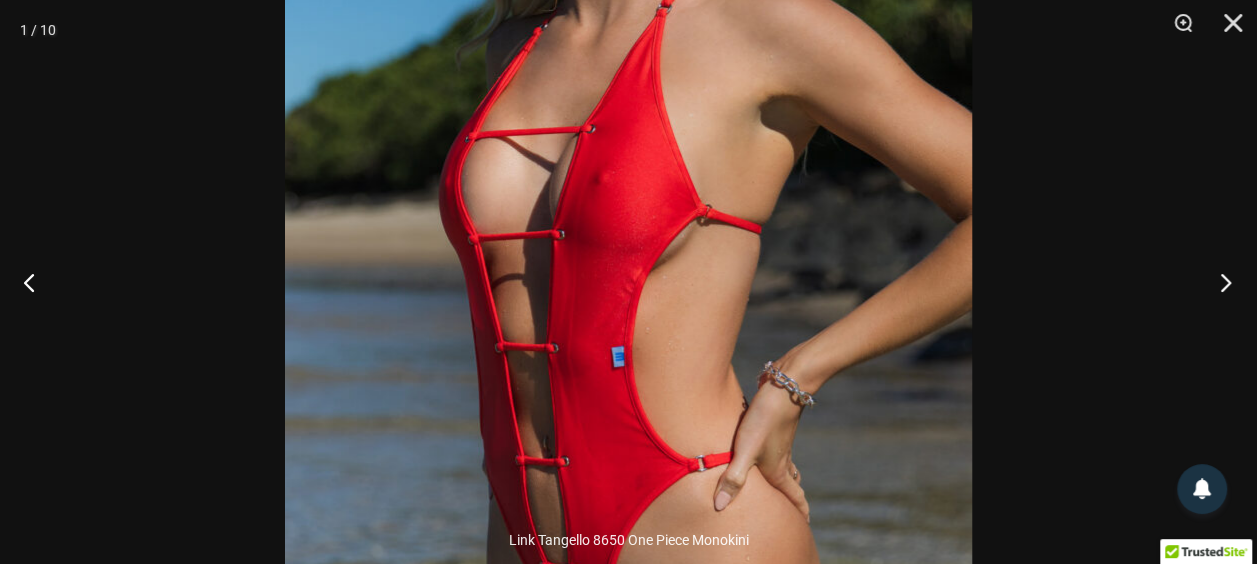 click at bounding box center (1219, 282) 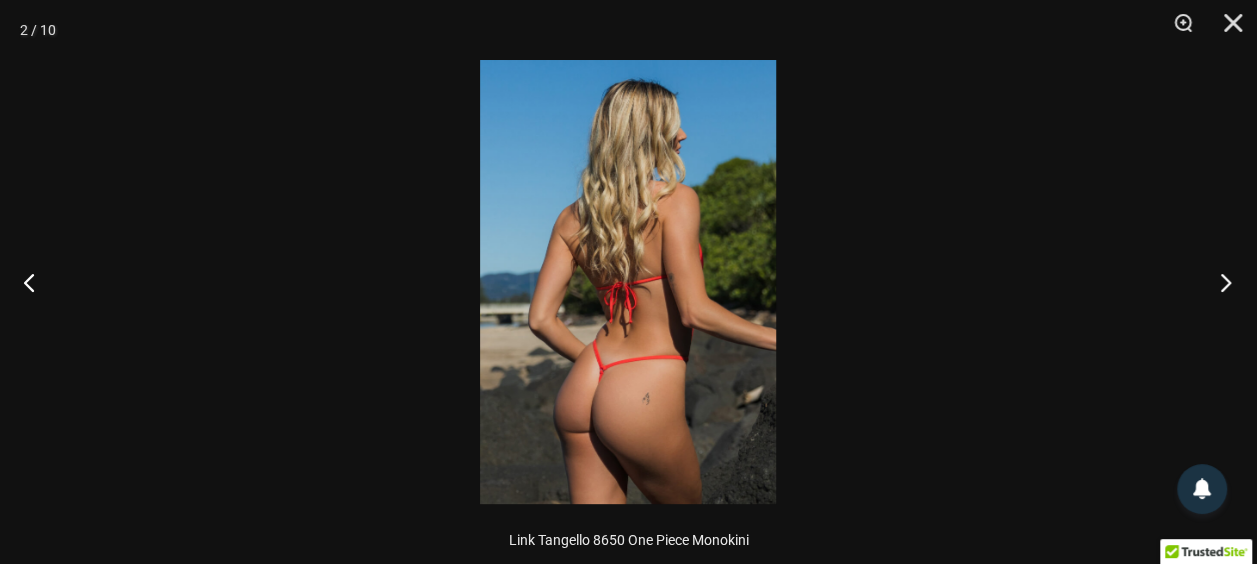 click at bounding box center [1219, 282] 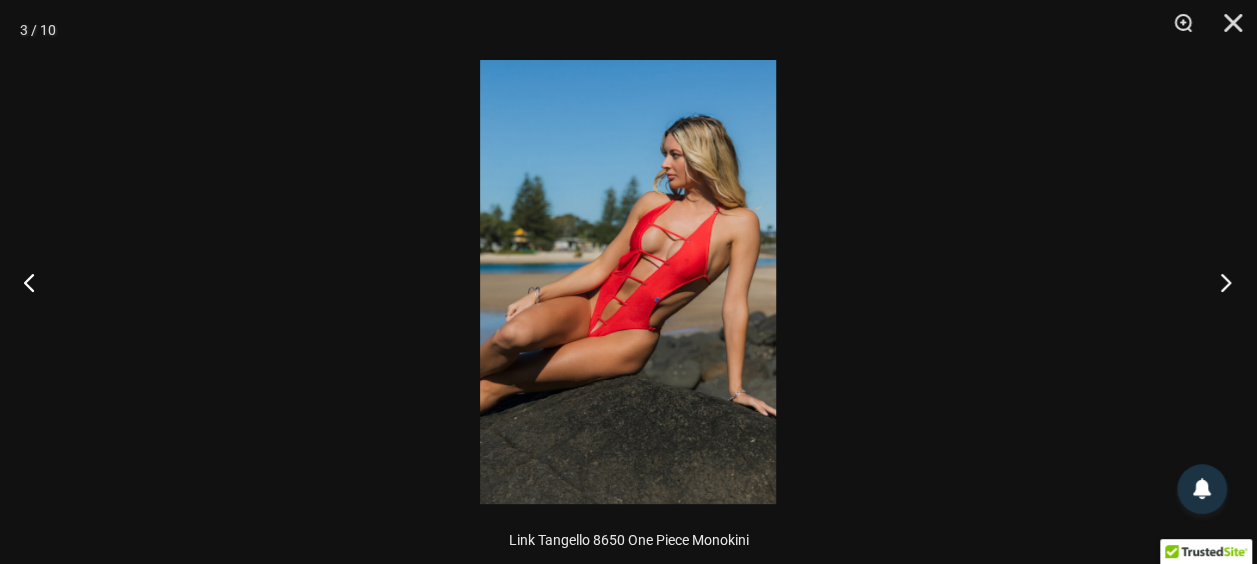 click at bounding box center (1219, 282) 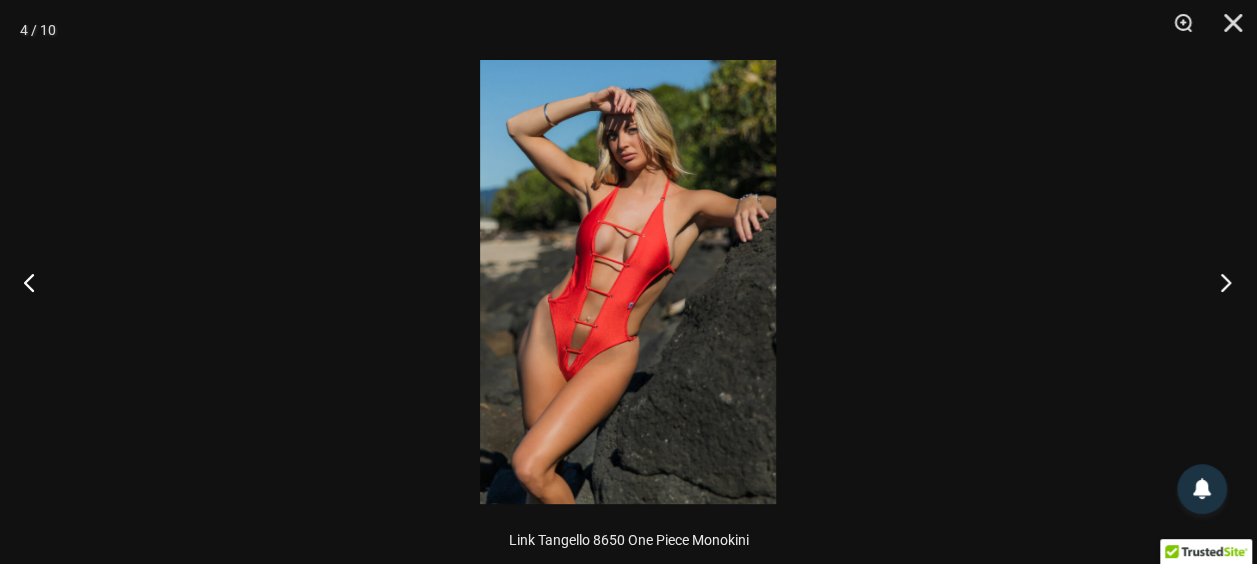 click at bounding box center (1219, 282) 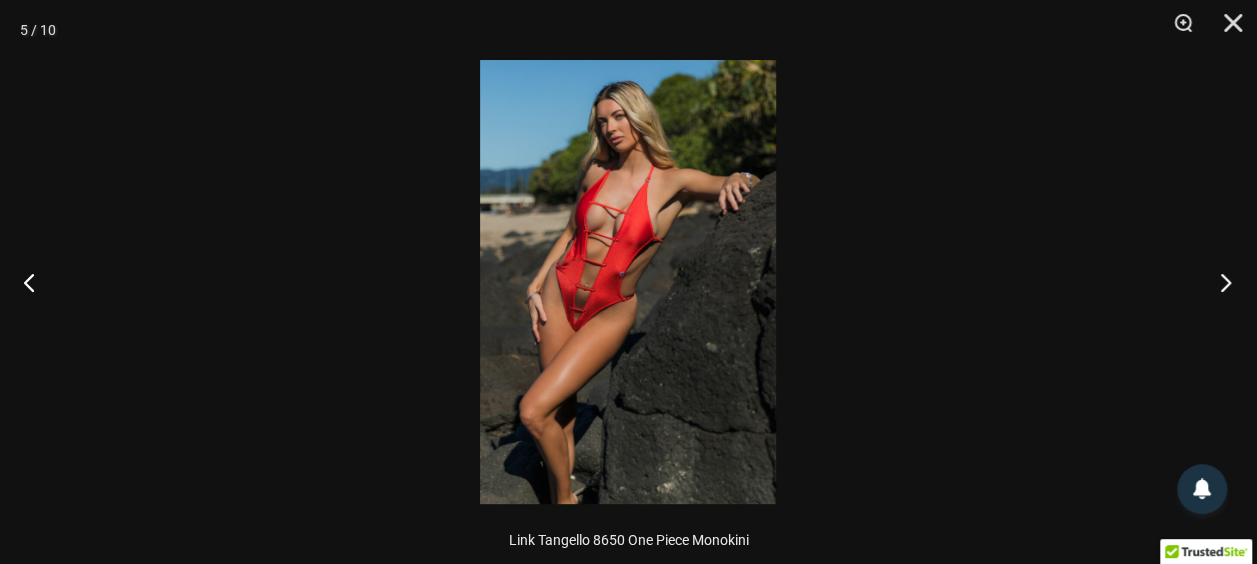 click at bounding box center (1219, 282) 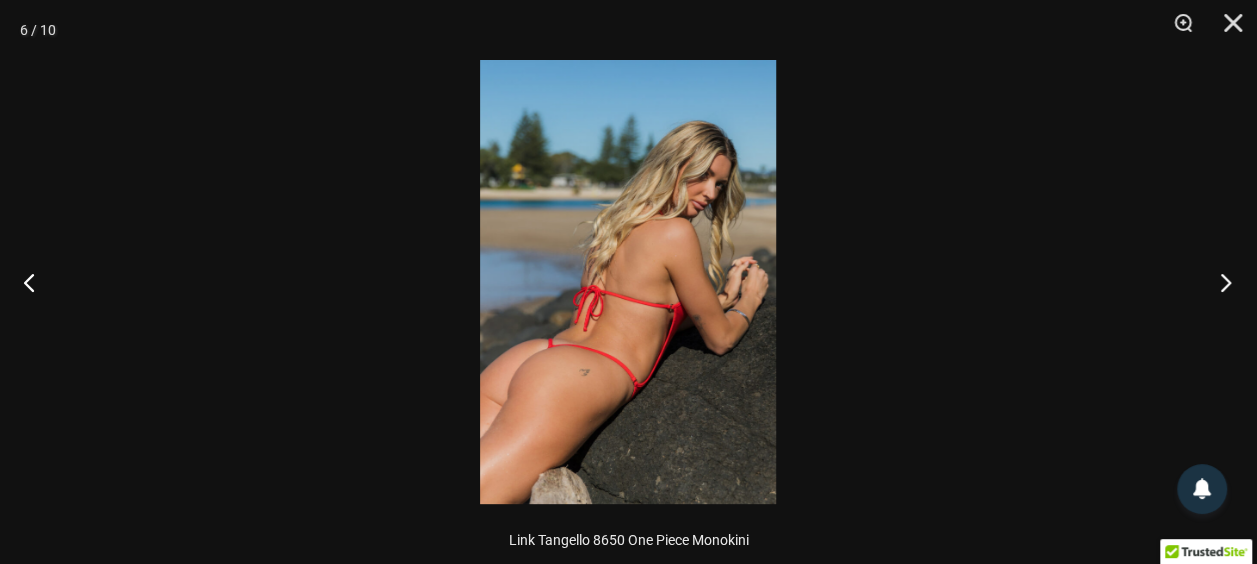 click at bounding box center (1219, 282) 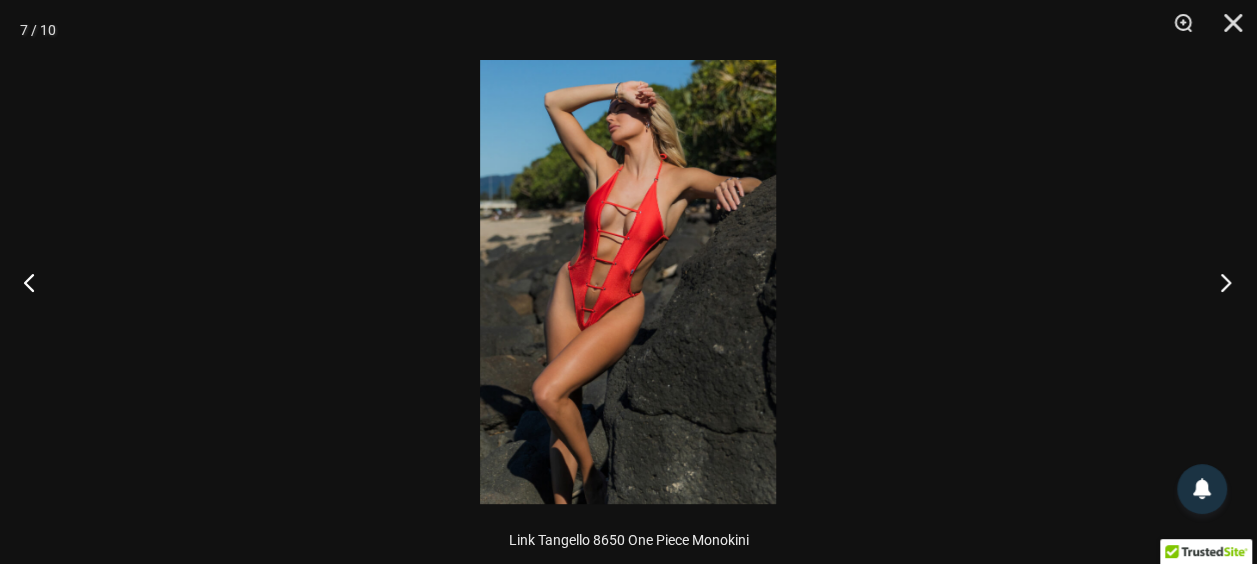 click at bounding box center [1219, 282] 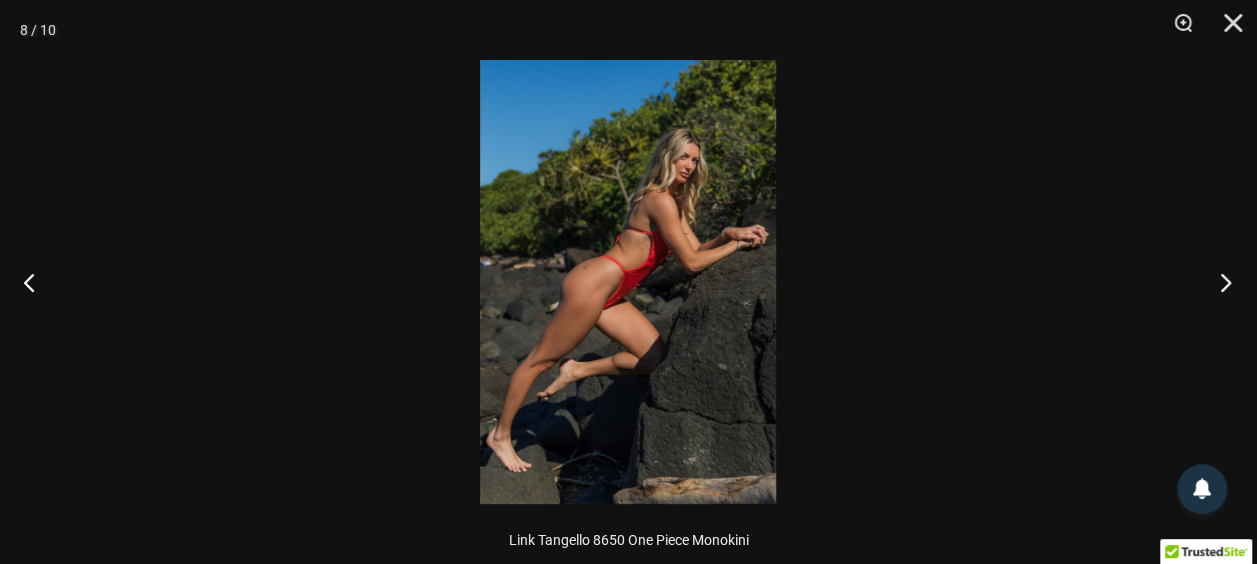 click at bounding box center [1219, 282] 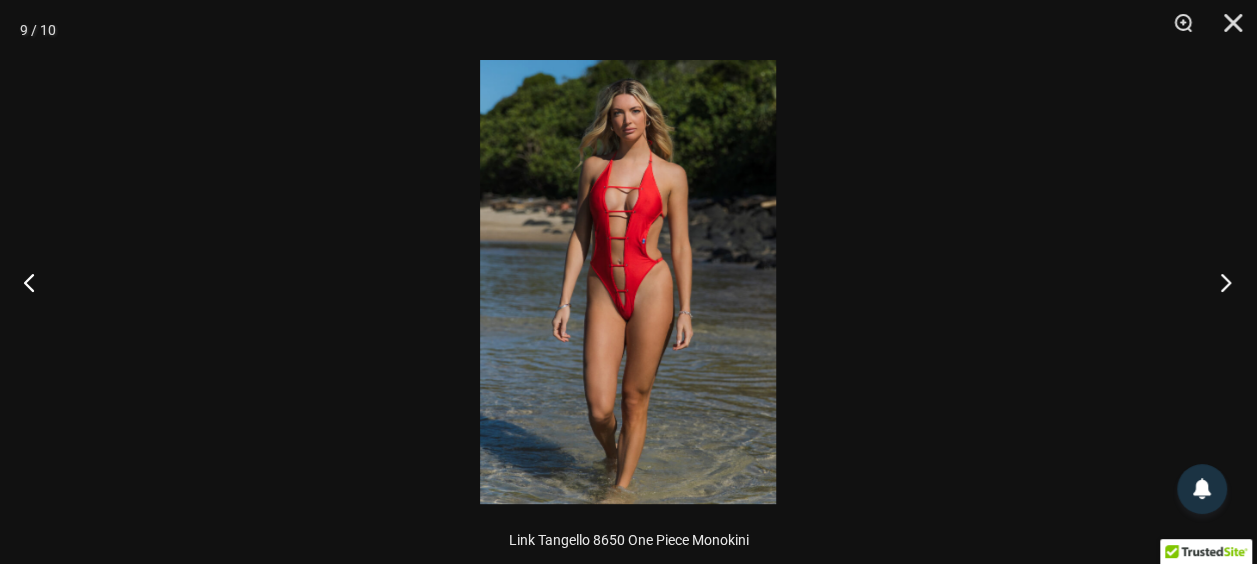 click at bounding box center (1219, 282) 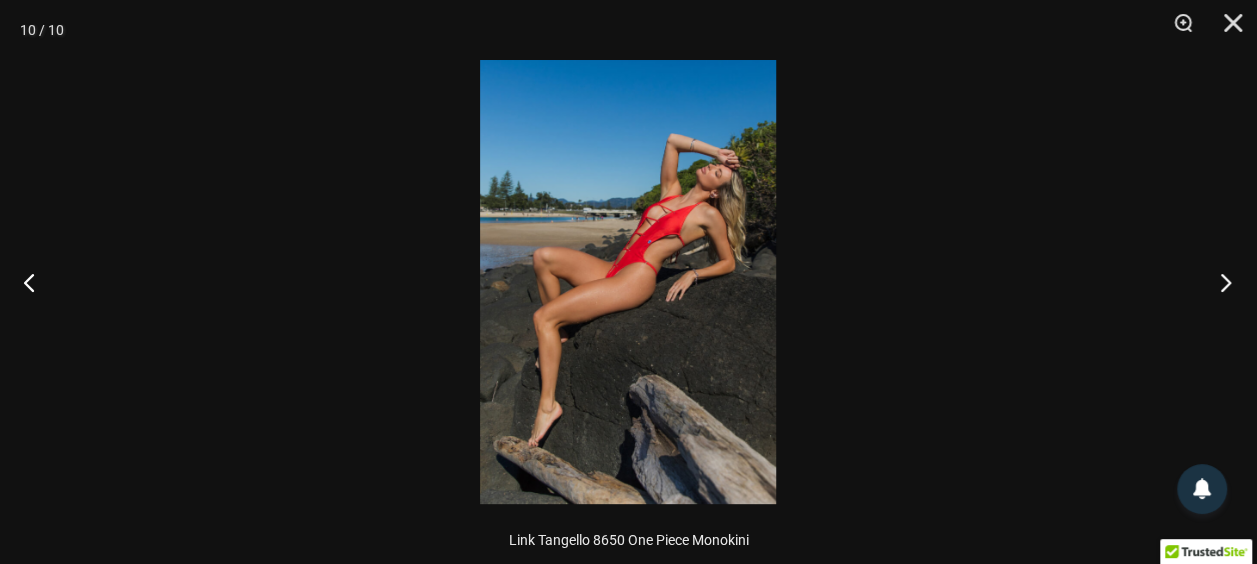 click at bounding box center [1219, 282] 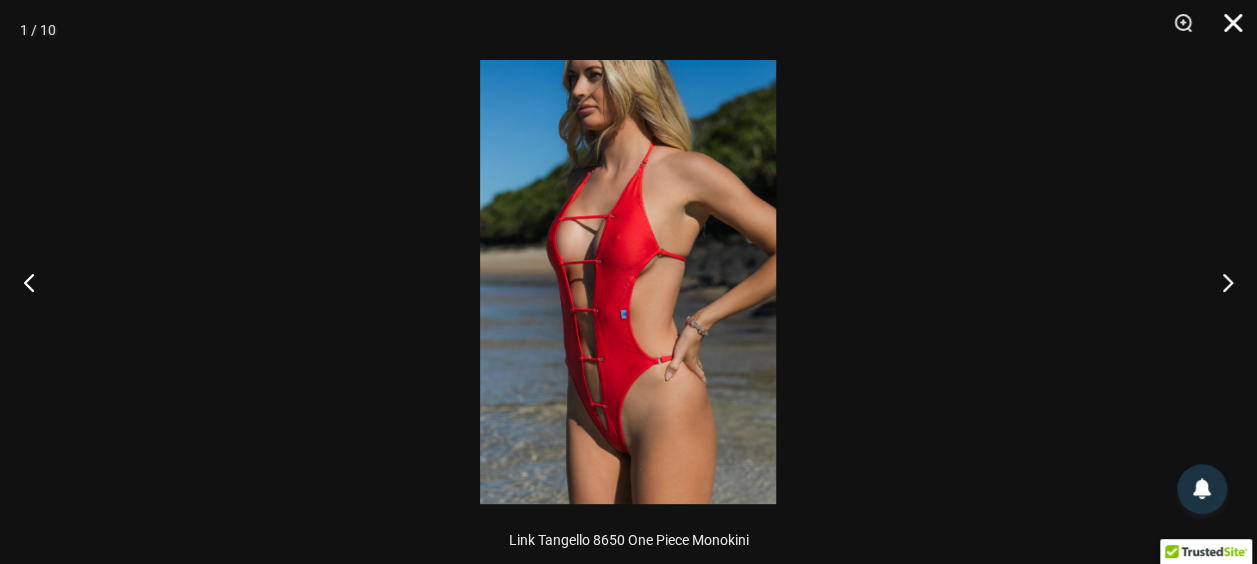 click at bounding box center [1226, 30] 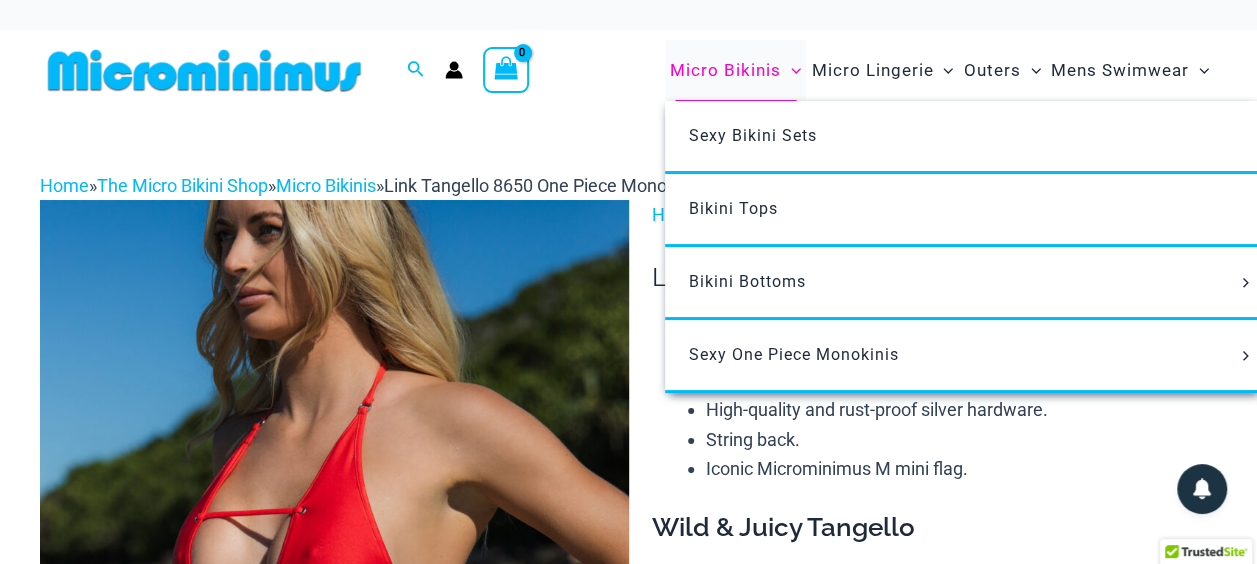 click on "Micro Bikinis" at bounding box center [725, 70] 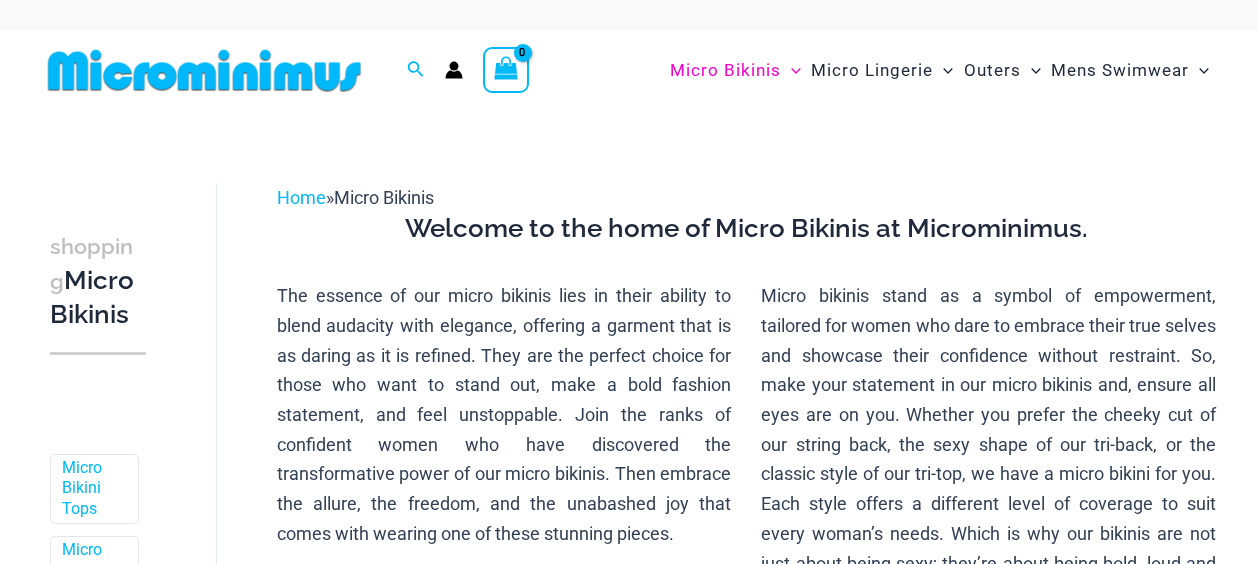 scroll, scrollTop: 0, scrollLeft: 0, axis: both 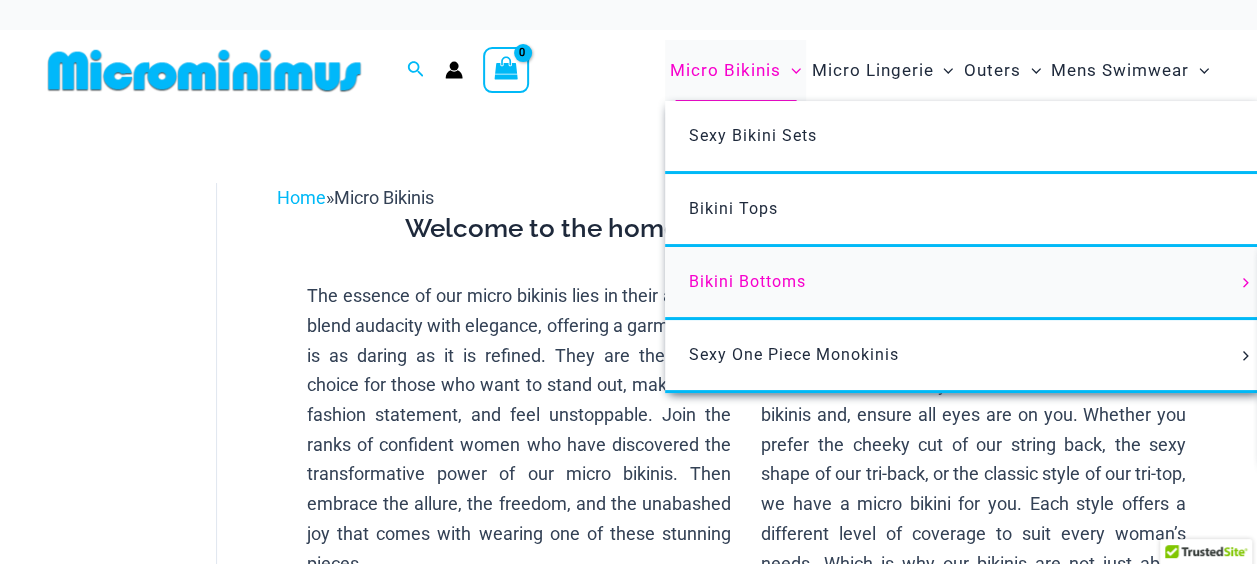 type on "**********" 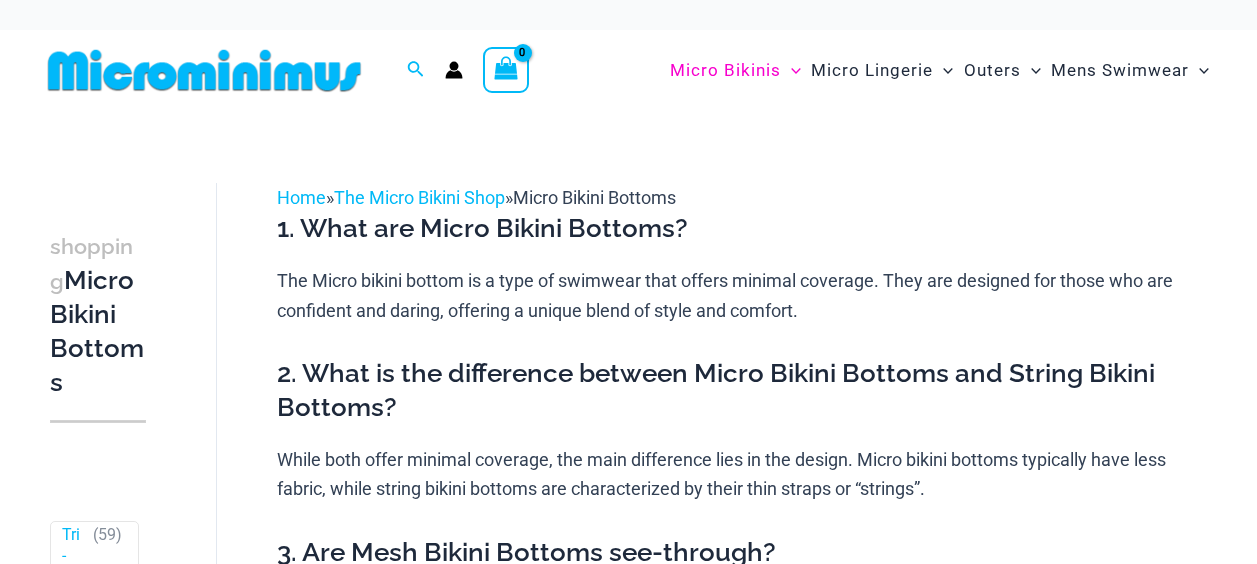 scroll, scrollTop: 0, scrollLeft: 0, axis: both 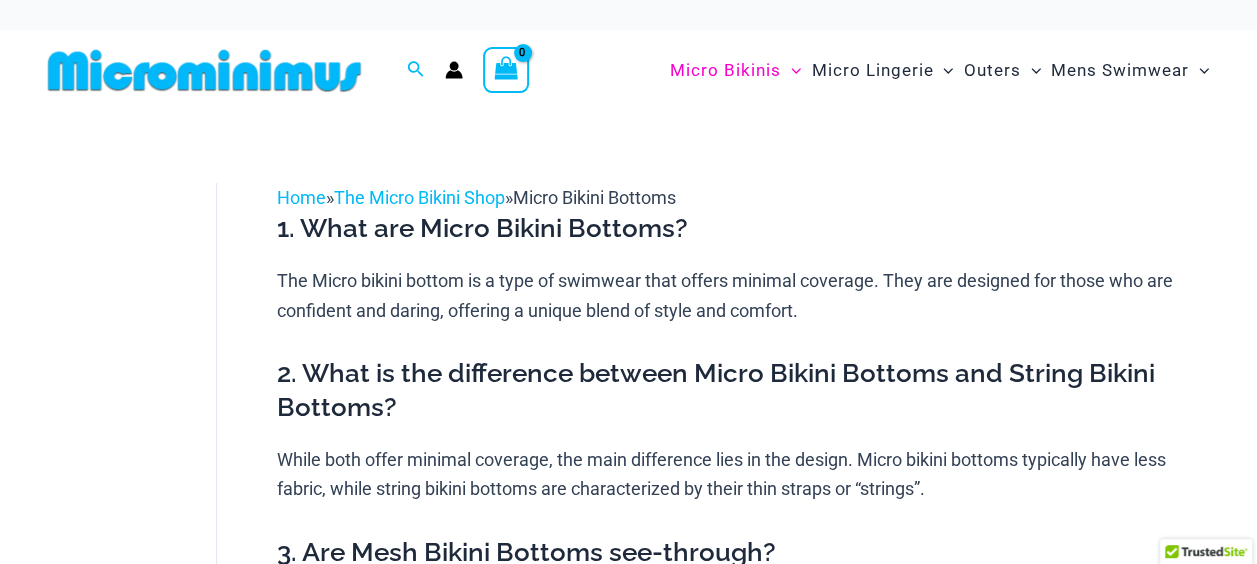 type on "**********" 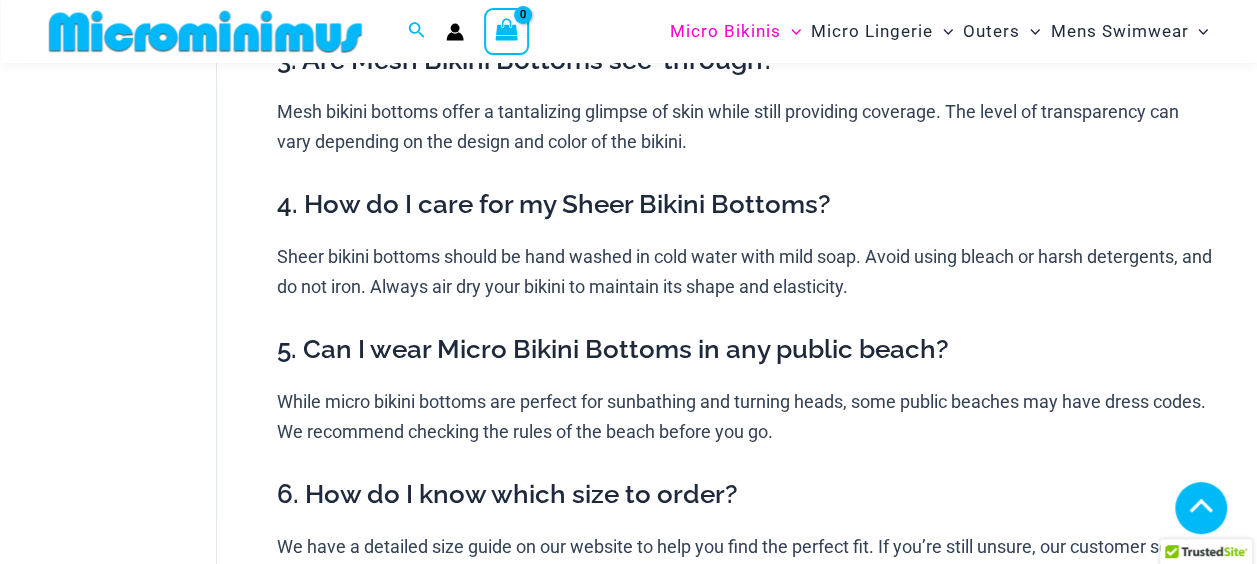 scroll, scrollTop: 968, scrollLeft: 0, axis: vertical 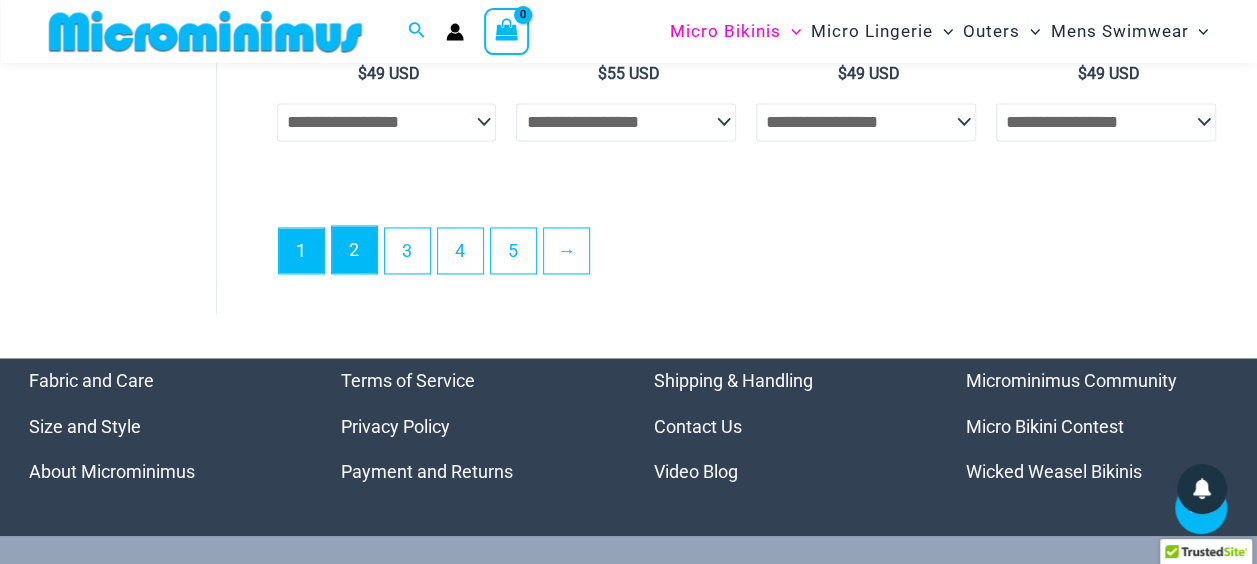 click on "2" at bounding box center [354, 249] 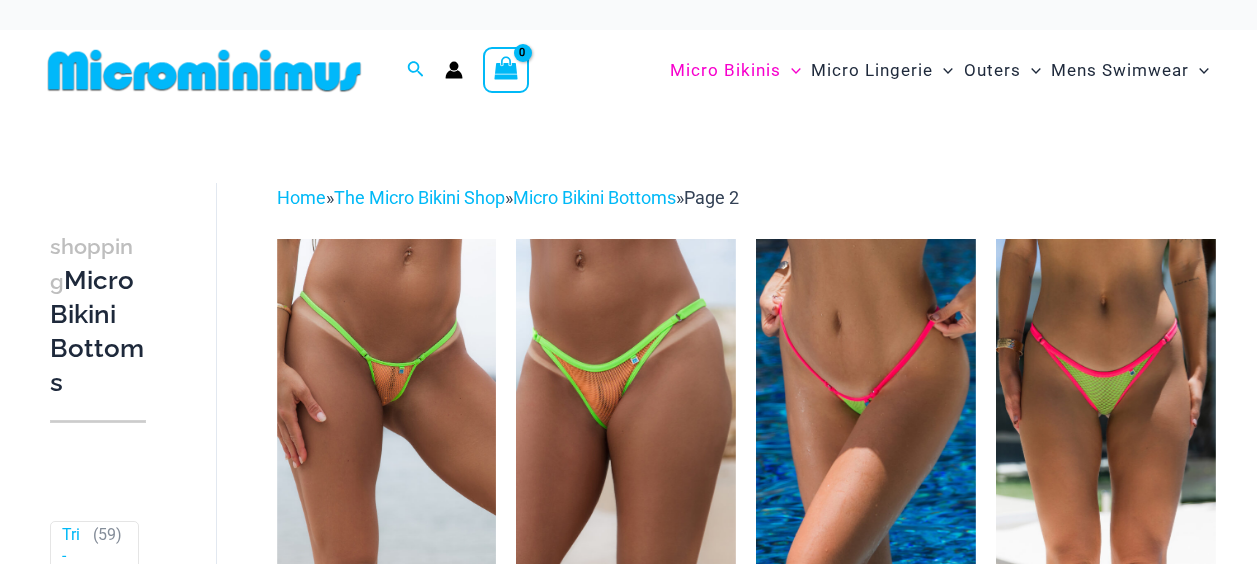 scroll, scrollTop: 0, scrollLeft: 0, axis: both 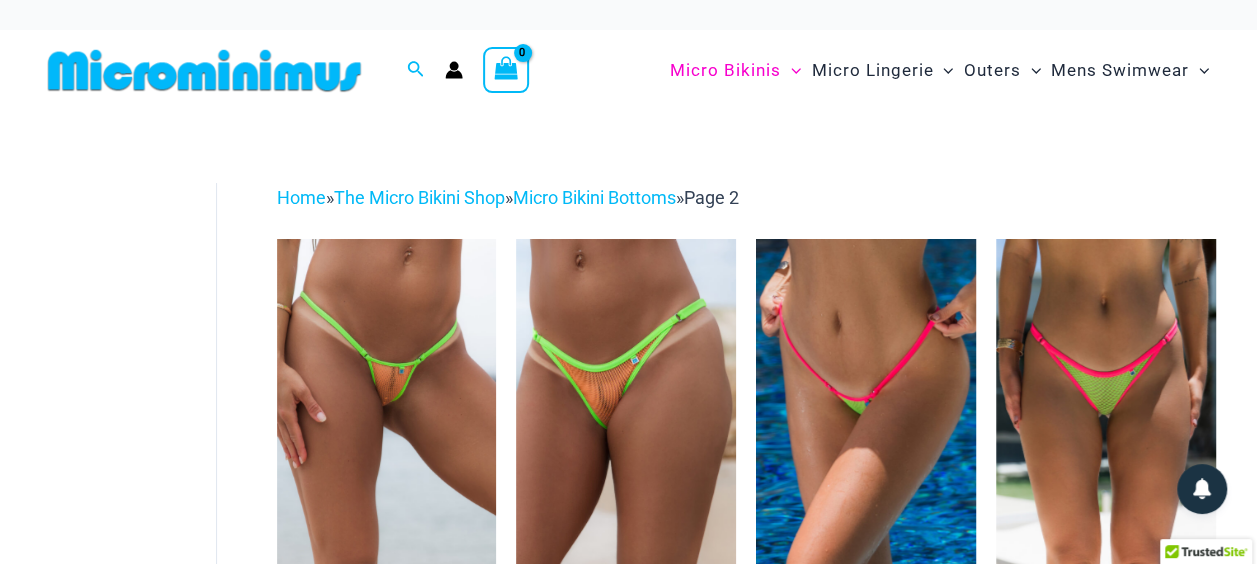 type on "**********" 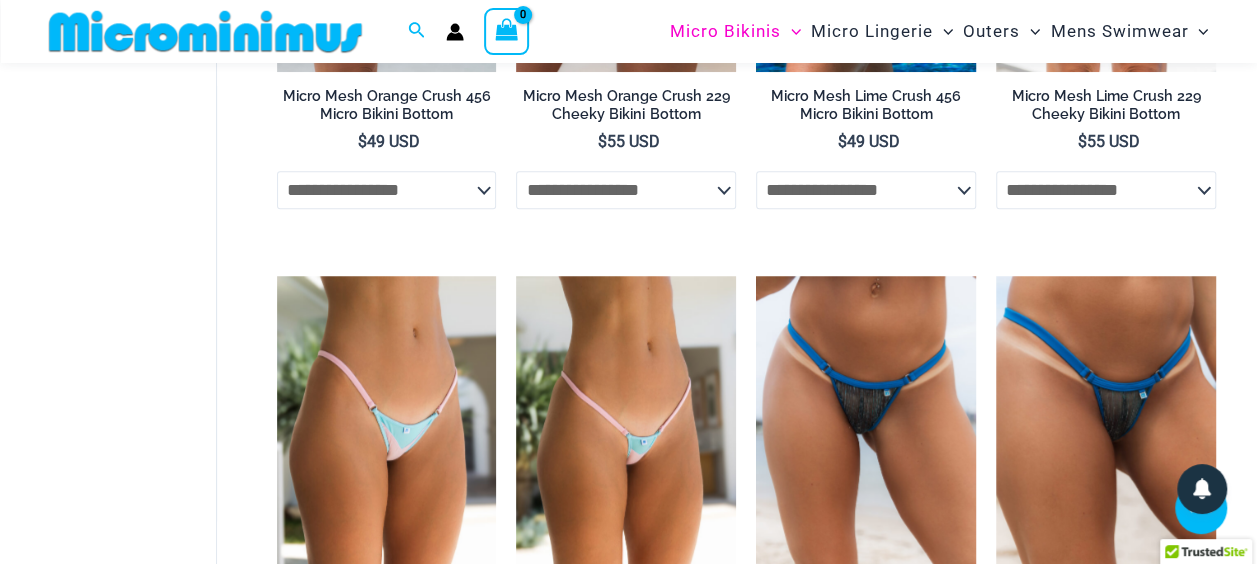 scroll, scrollTop: 475, scrollLeft: 0, axis: vertical 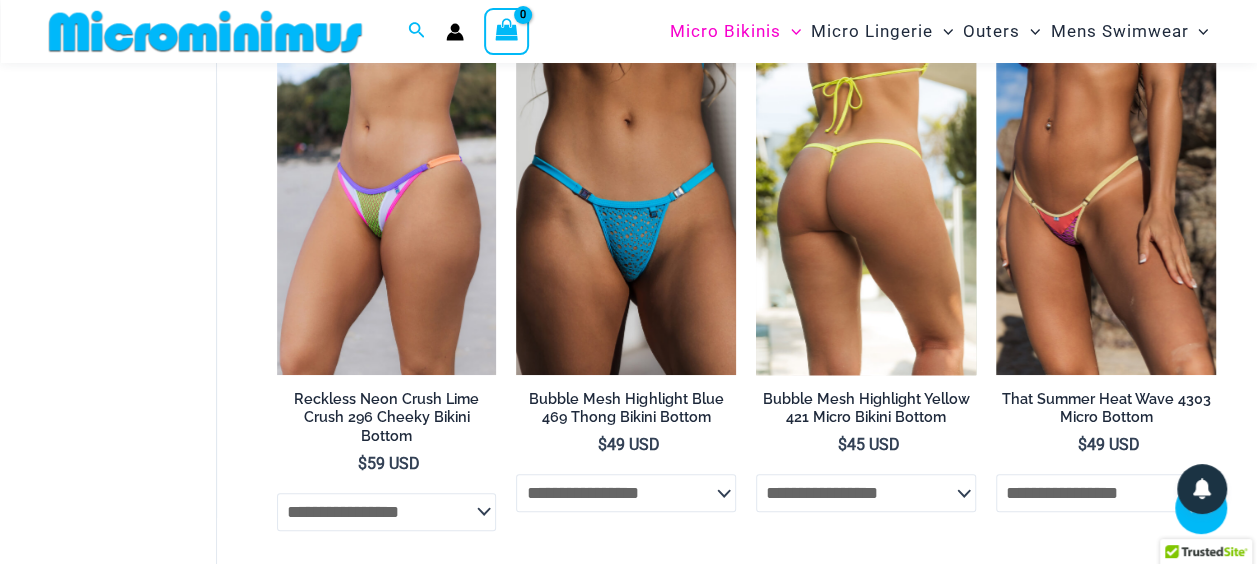 click at bounding box center (866, 211) 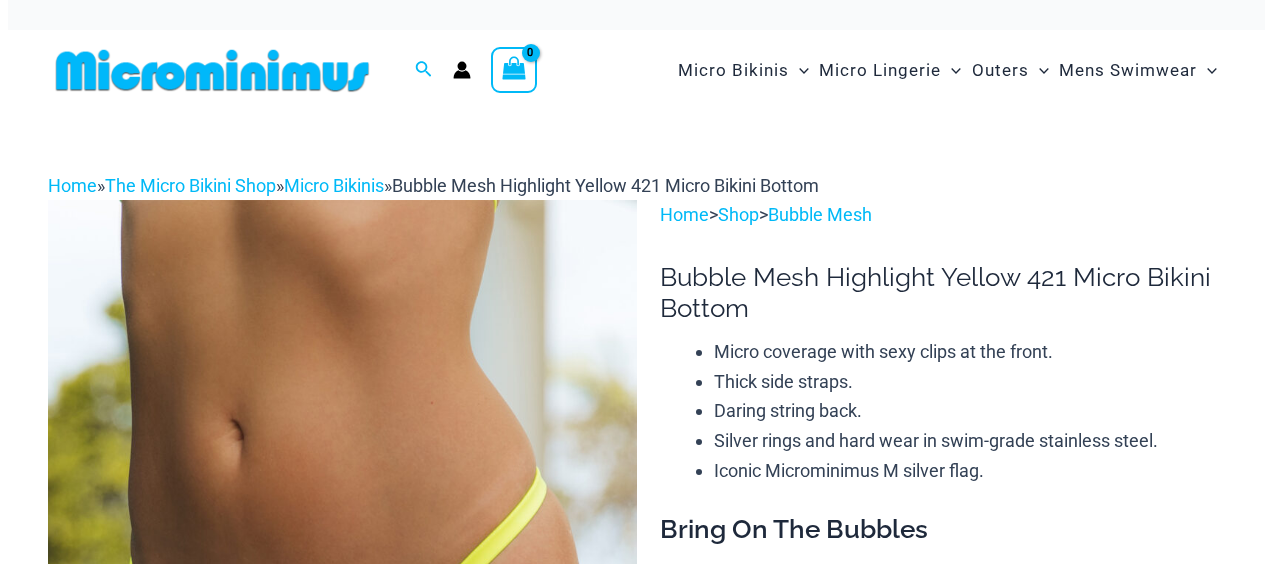 scroll, scrollTop: 0, scrollLeft: 0, axis: both 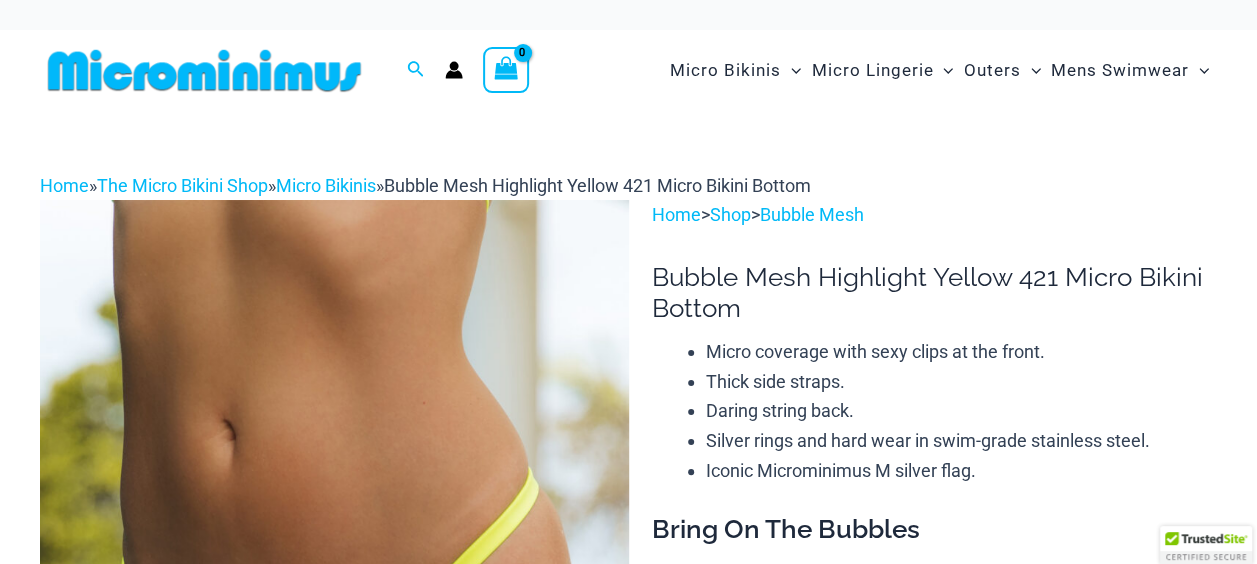 type on "**********" 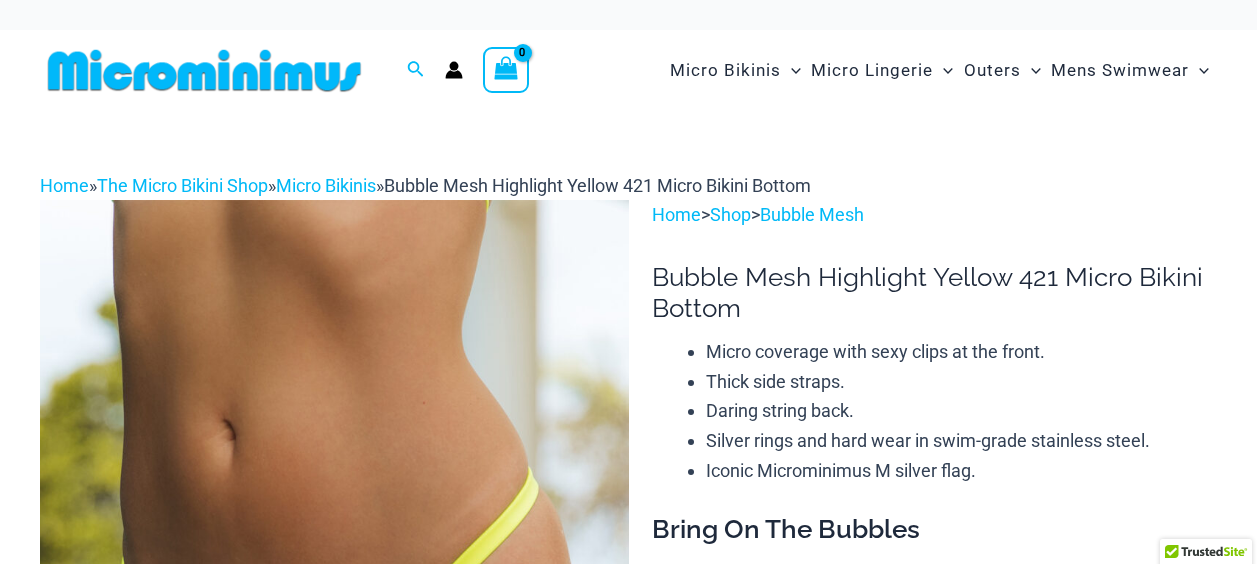 scroll, scrollTop: 0, scrollLeft: 0, axis: both 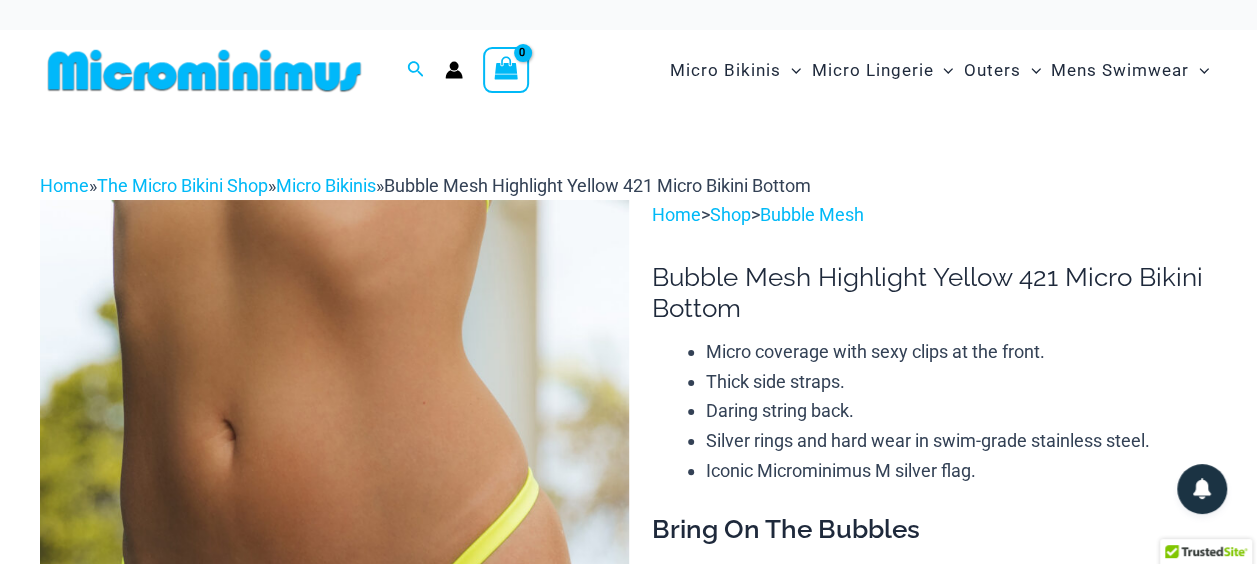 type on "**********" 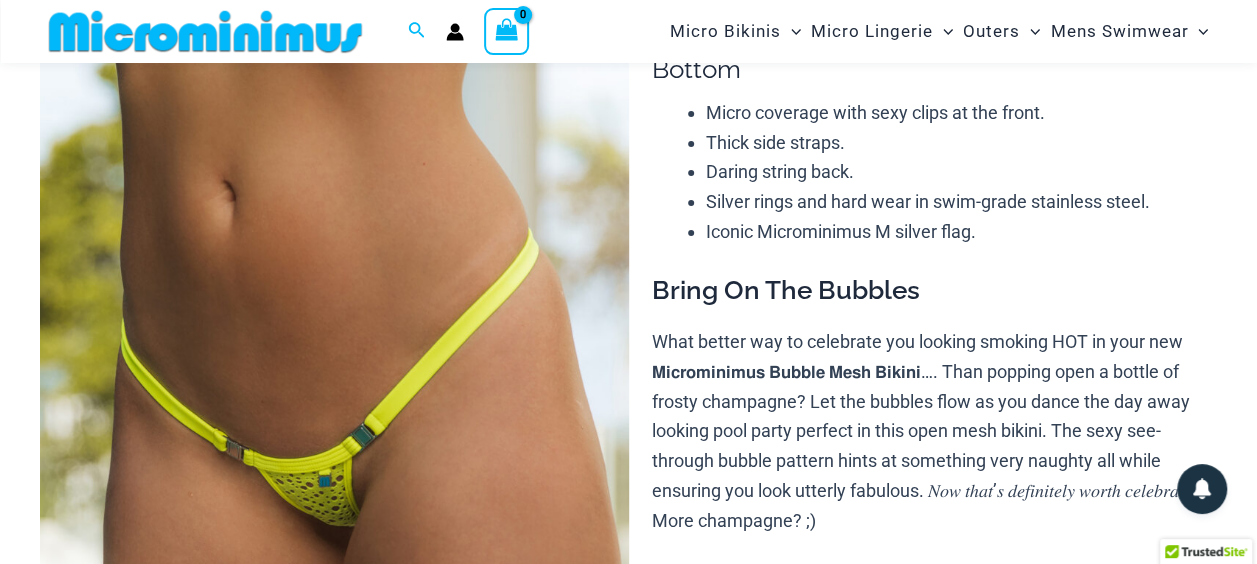 scroll, scrollTop: 368, scrollLeft: 0, axis: vertical 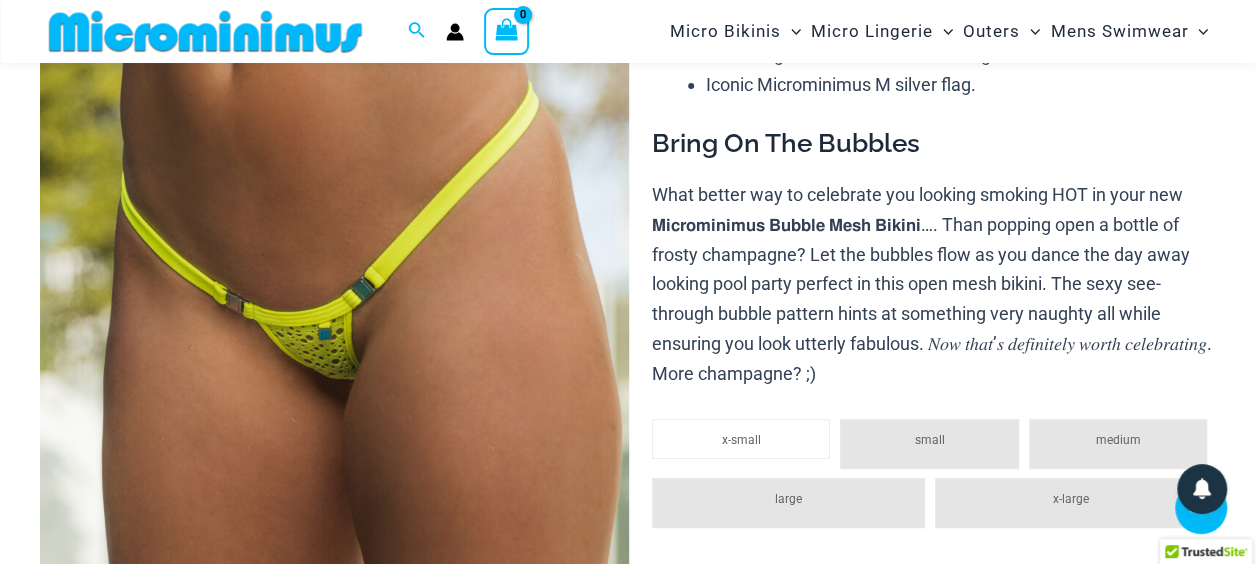 click at bounding box center [205, 31] 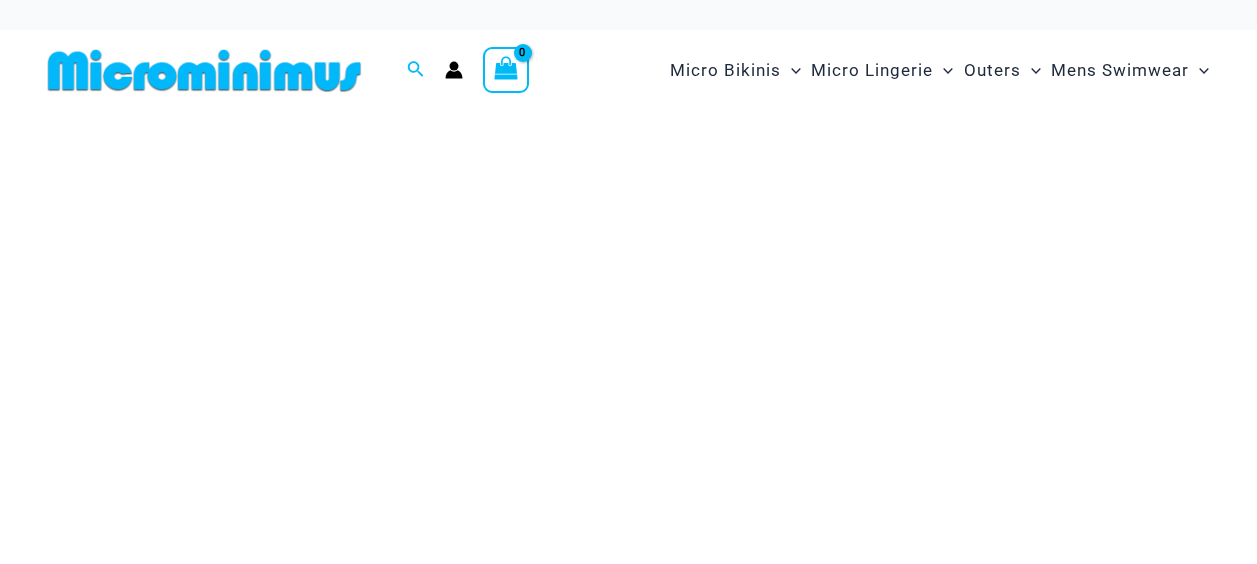 scroll, scrollTop: 0, scrollLeft: 0, axis: both 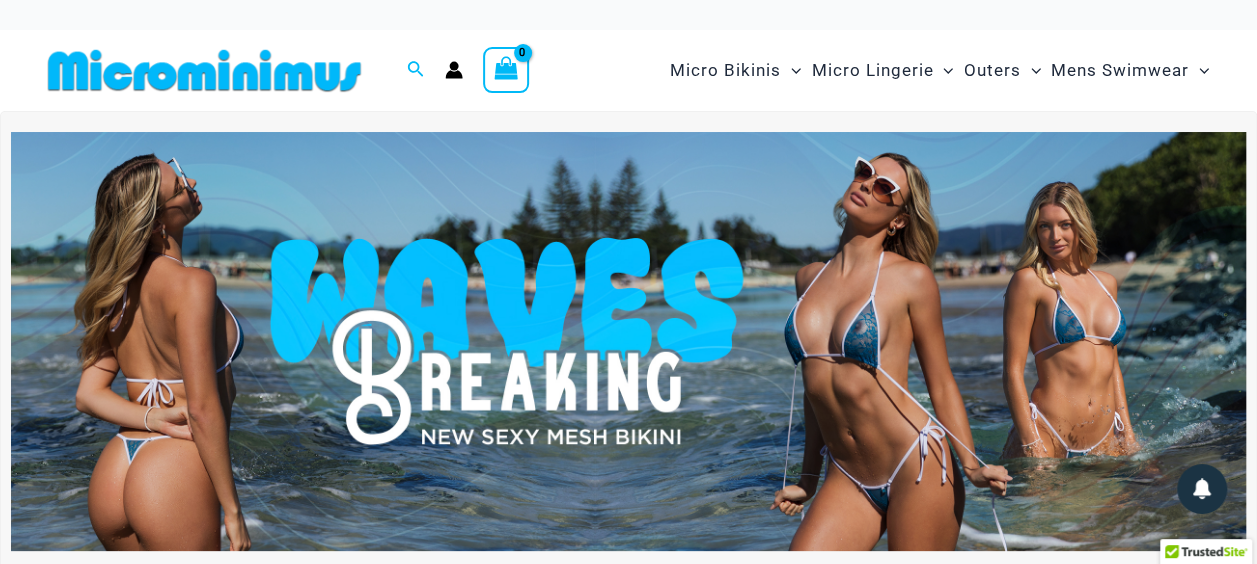 type on "**********" 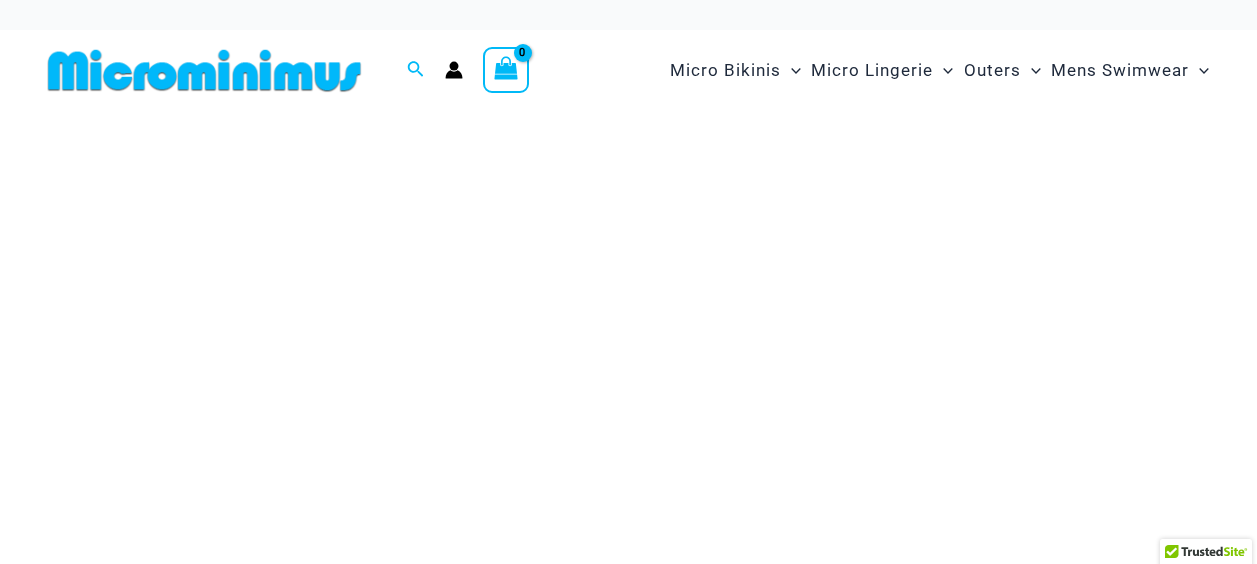 scroll, scrollTop: 0, scrollLeft: 0, axis: both 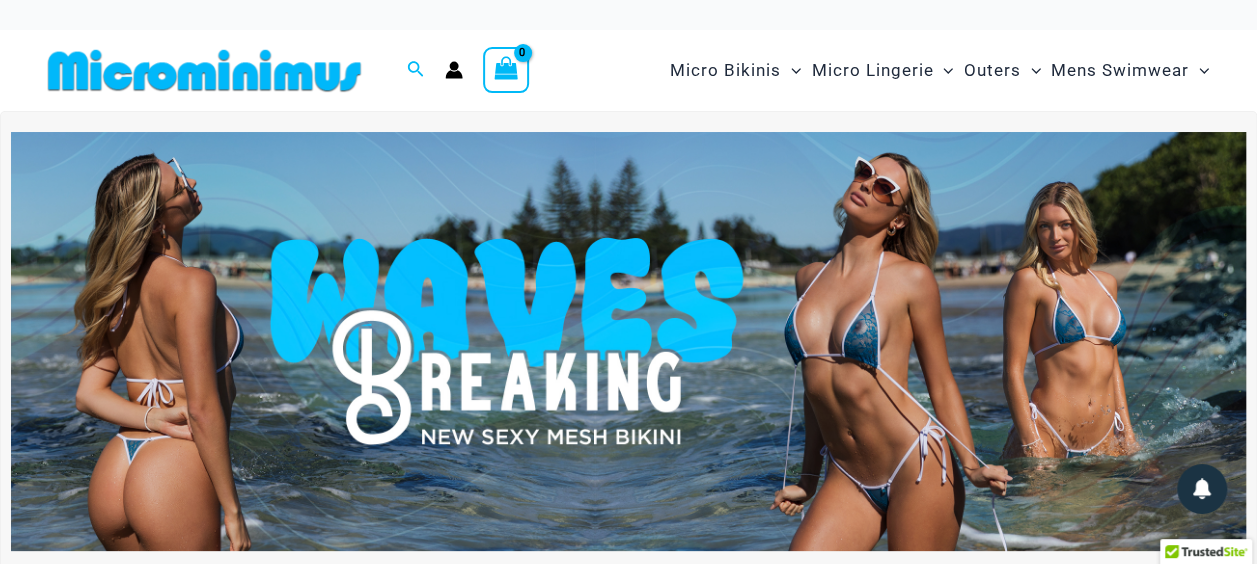 type on "**********" 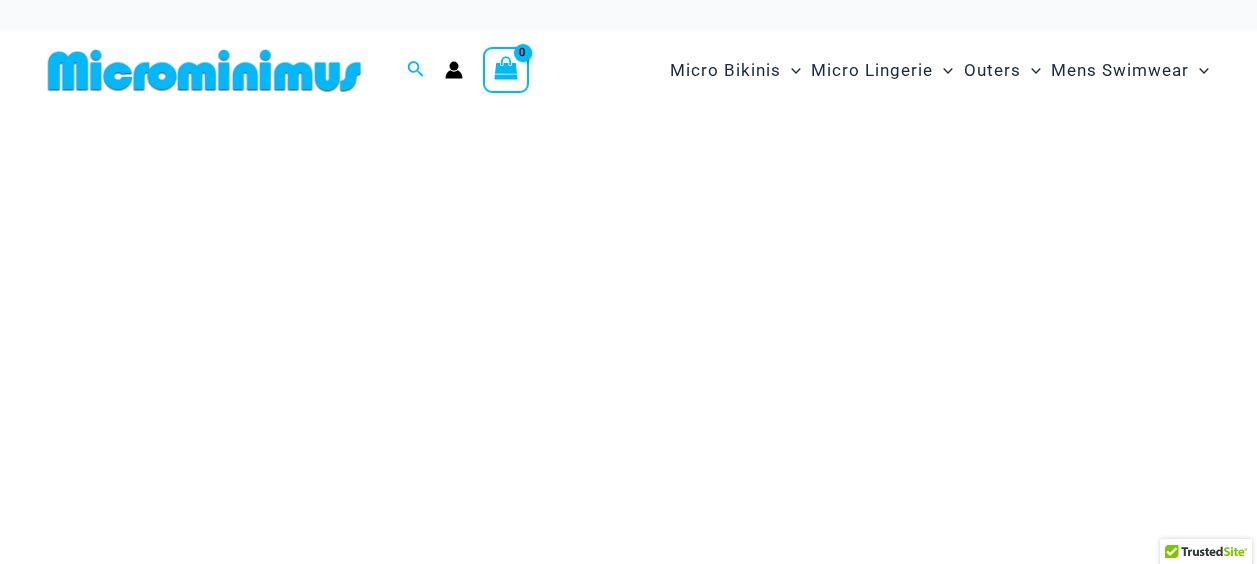 scroll, scrollTop: 0, scrollLeft: 0, axis: both 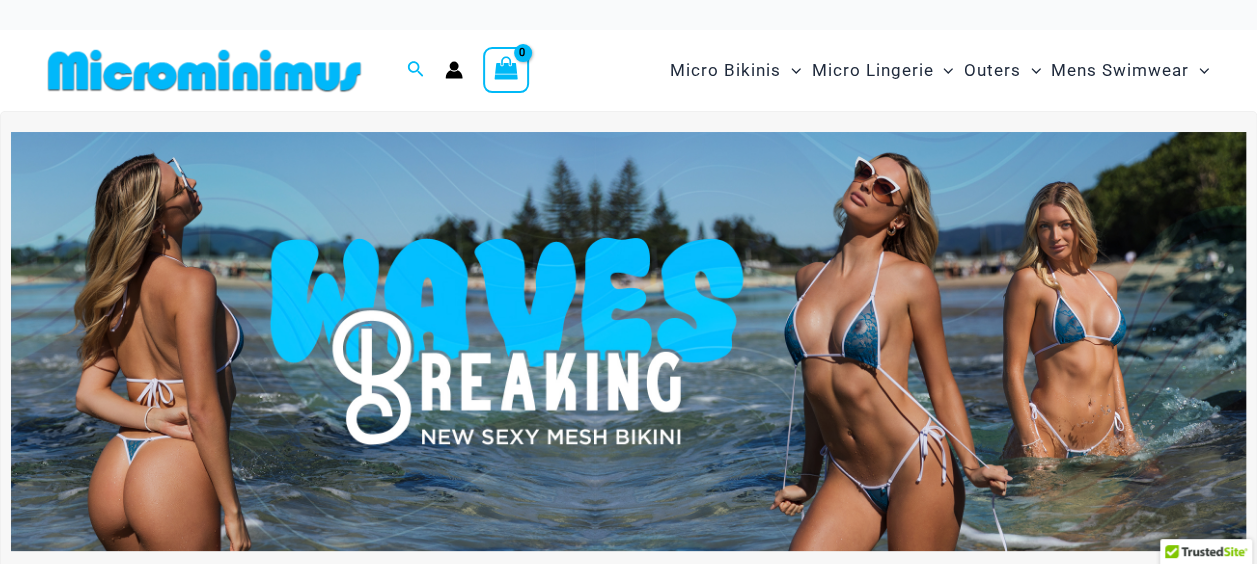 type on "**********" 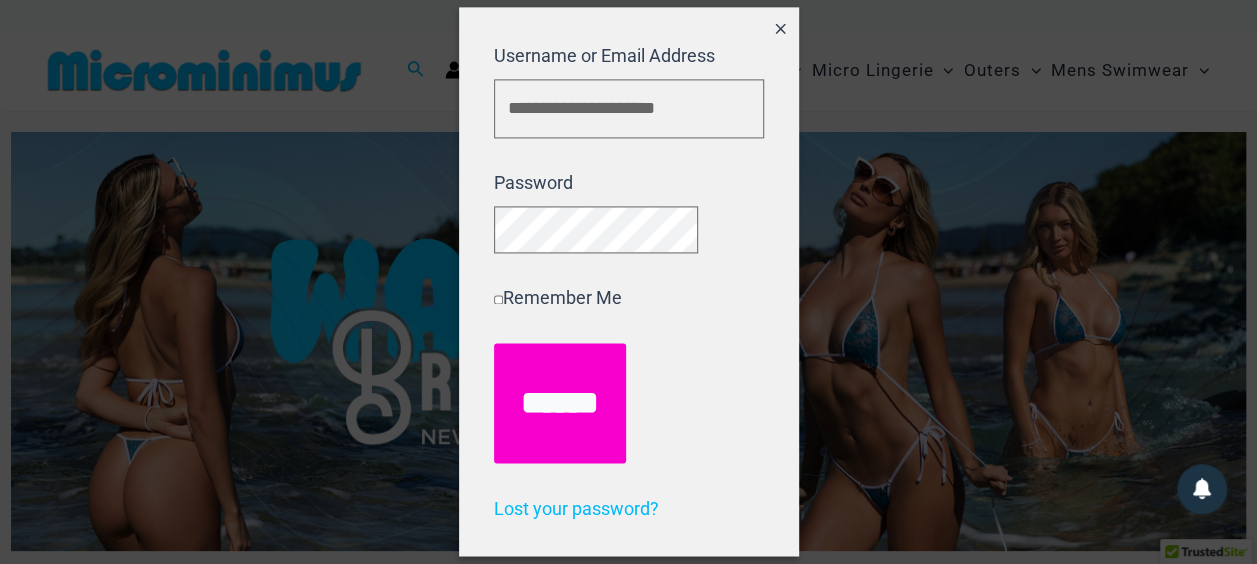 click on "******" at bounding box center [560, 403] 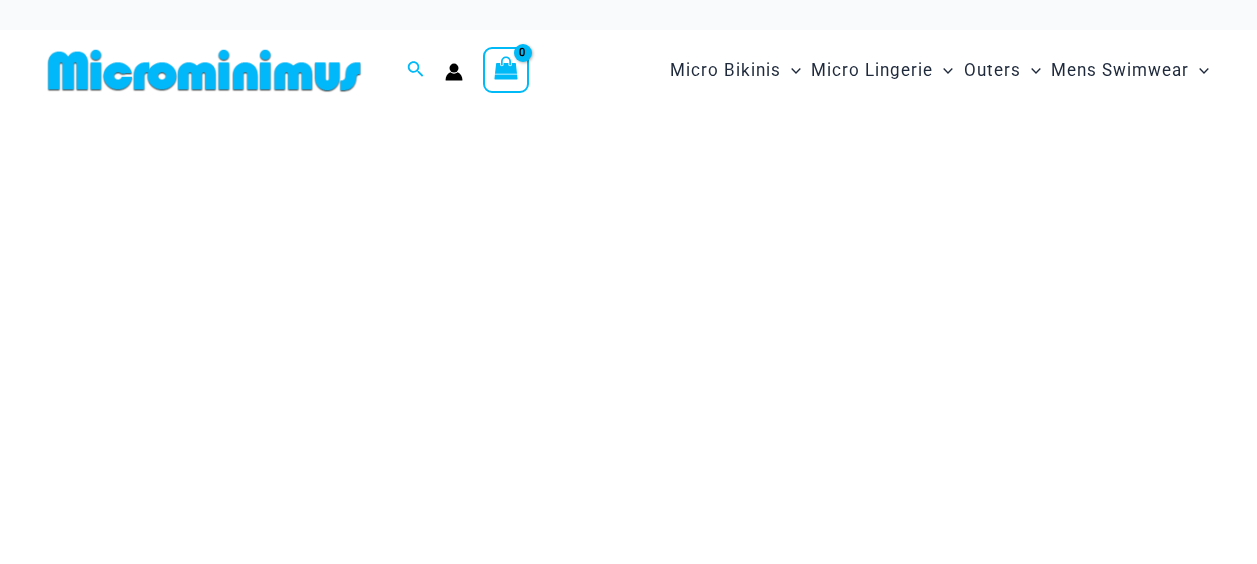 scroll, scrollTop: 0, scrollLeft: 0, axis: both 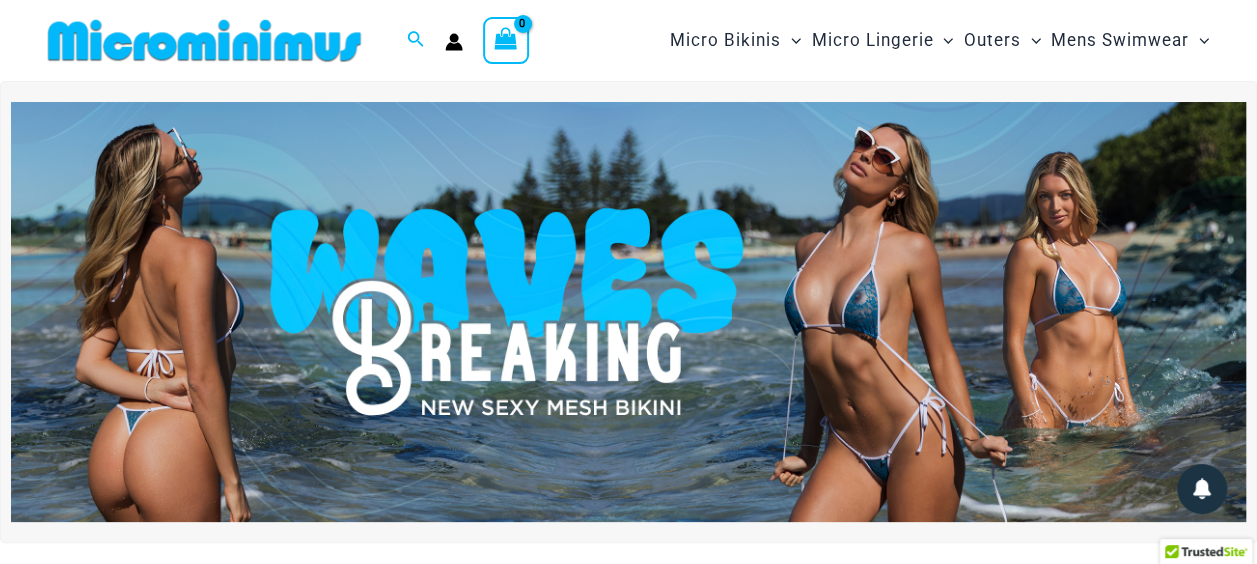 type on "**********" 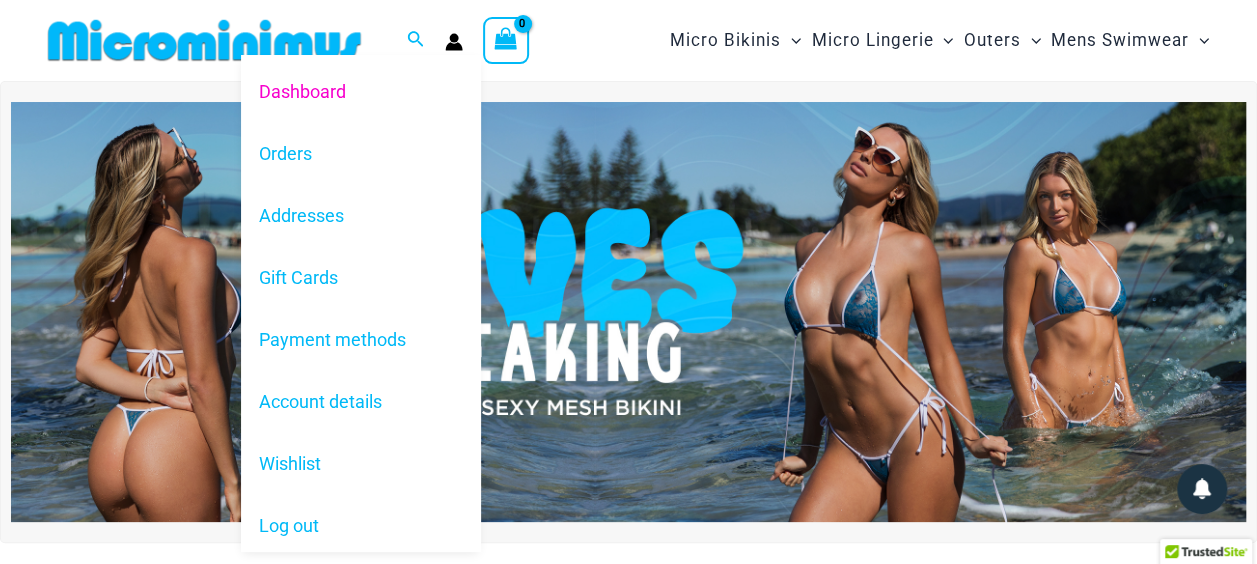 click on "Dashboard
Orders
Addresses
Gift Cards
Payment methods
Account details
Wishlist
Log out" at bounding box center [454, 41] 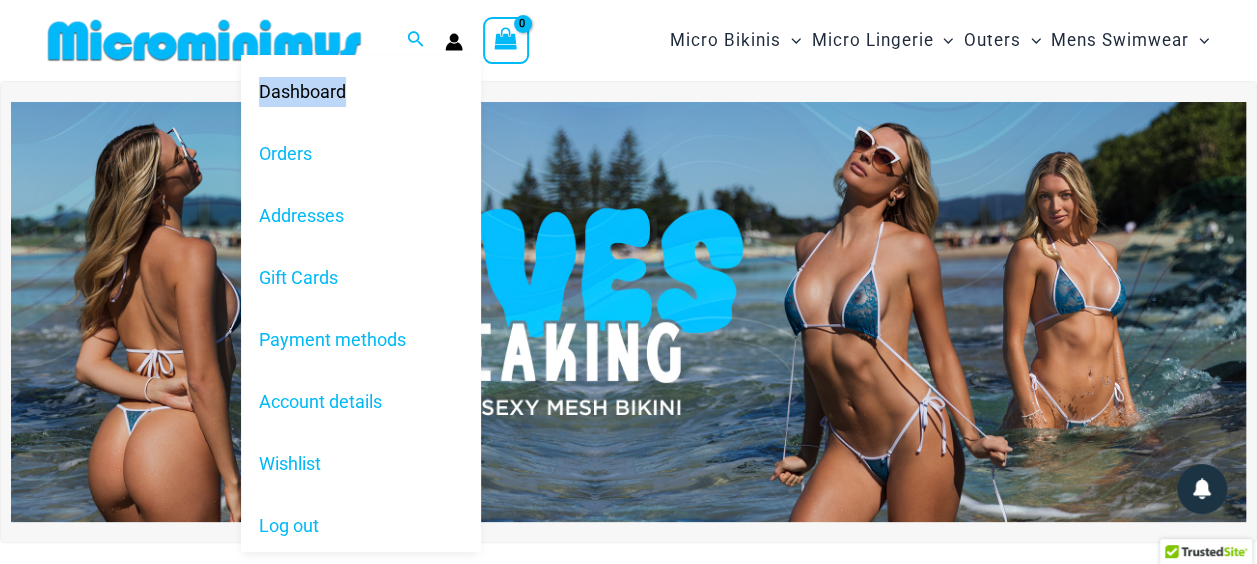 click on "Dashboard
Orders
Addresses
Gift Cards
Payment methods
Account details
Wishlist
Log out" at bounding box center (454, 41) 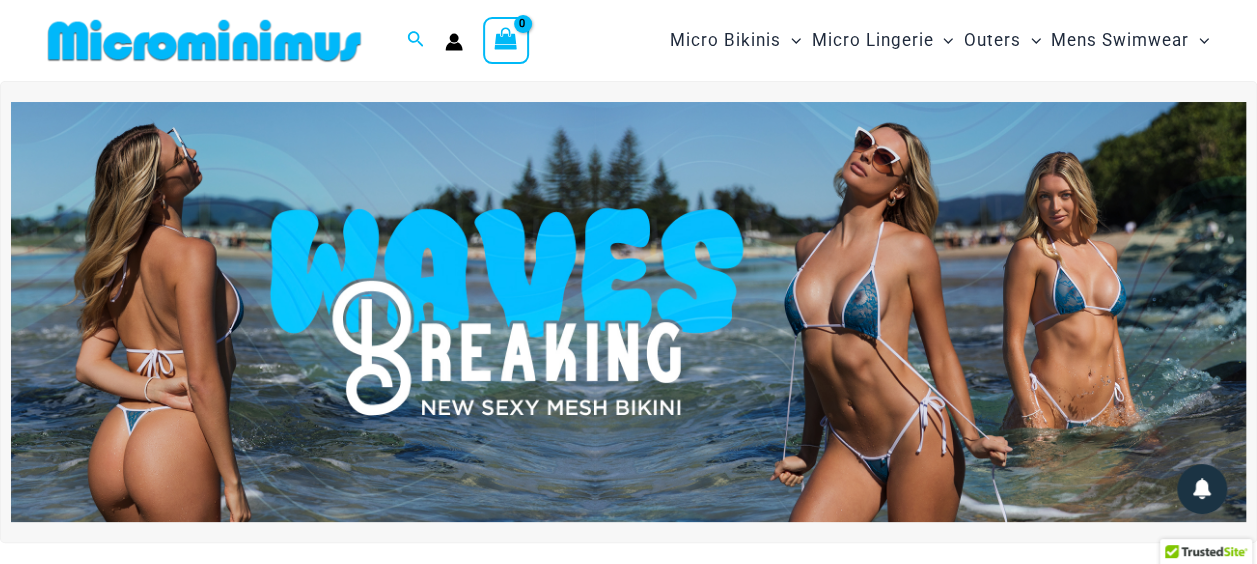 click at bounding box center (204, 40) 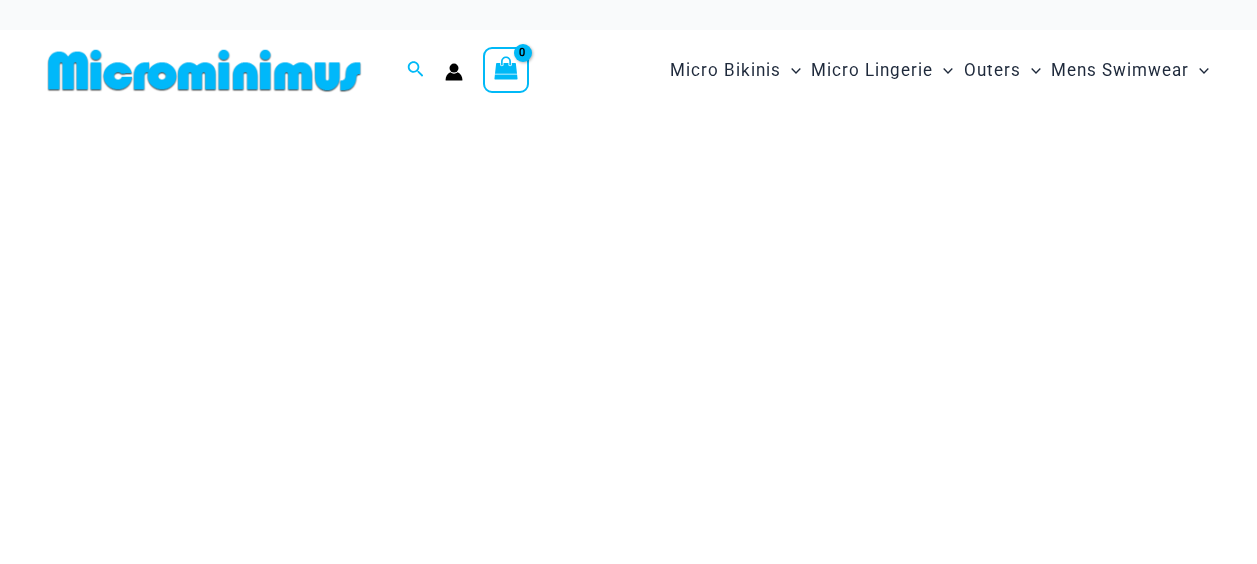 scroll, scrollTop: 0, scrollLeft: 0, axis: both 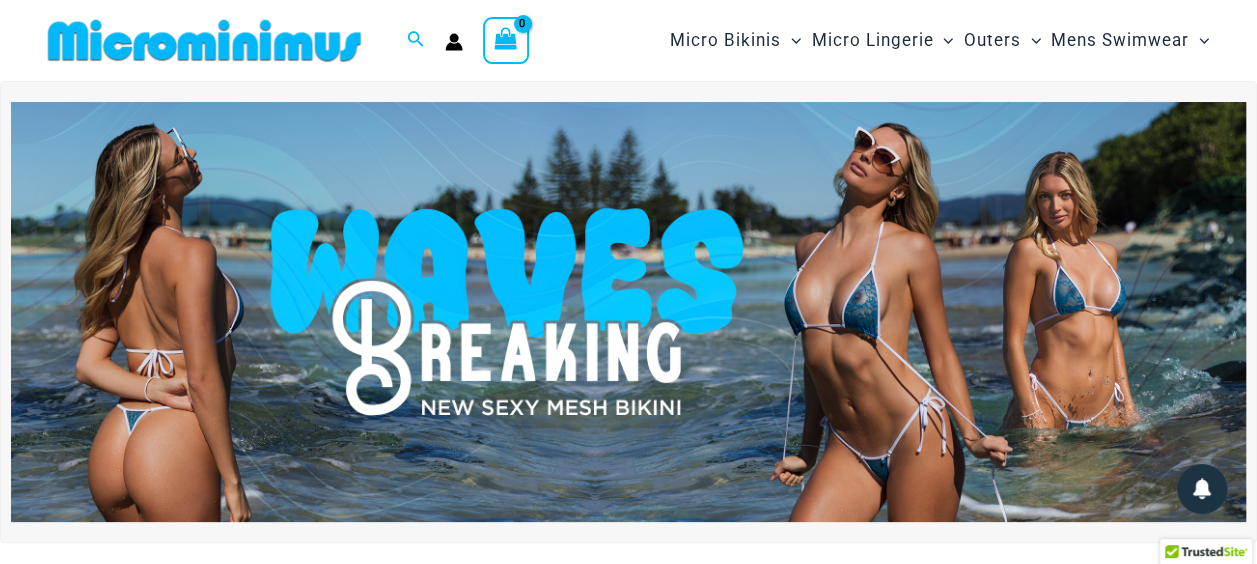 type on "**********" 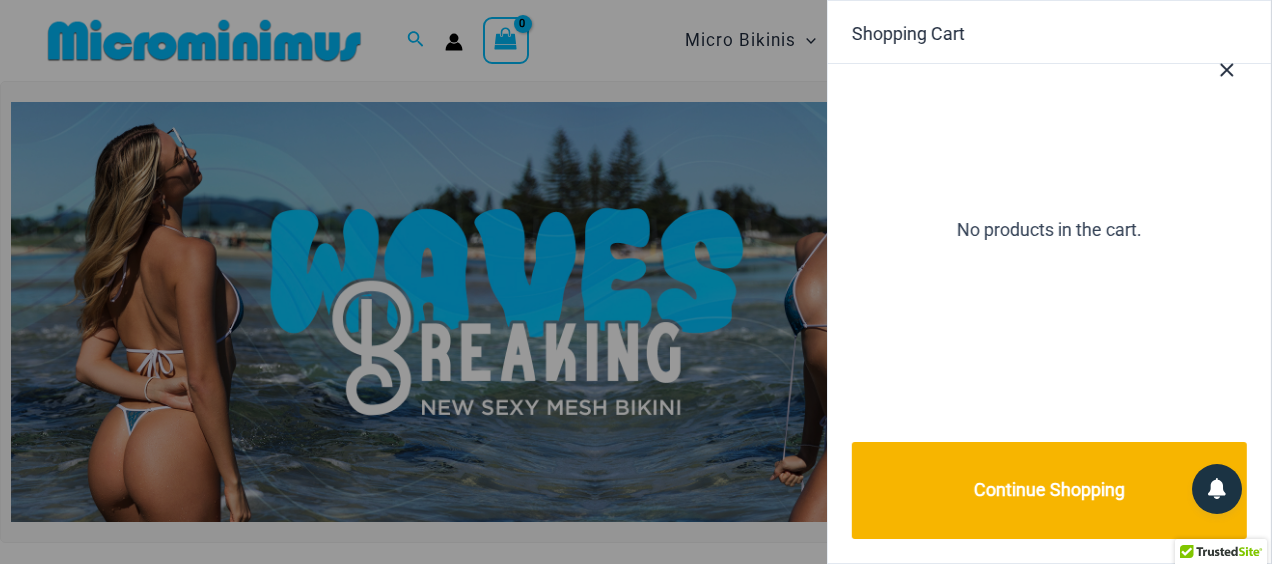 click at bounding box center [636, 282] 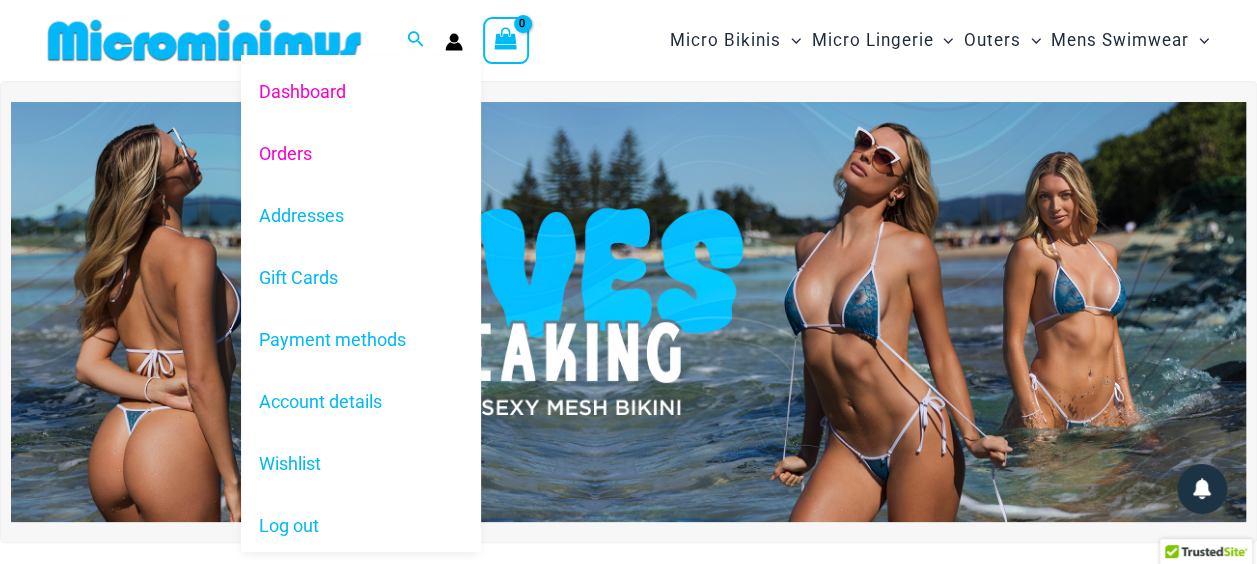 click on "Orders" at bounding box center (361, 153) 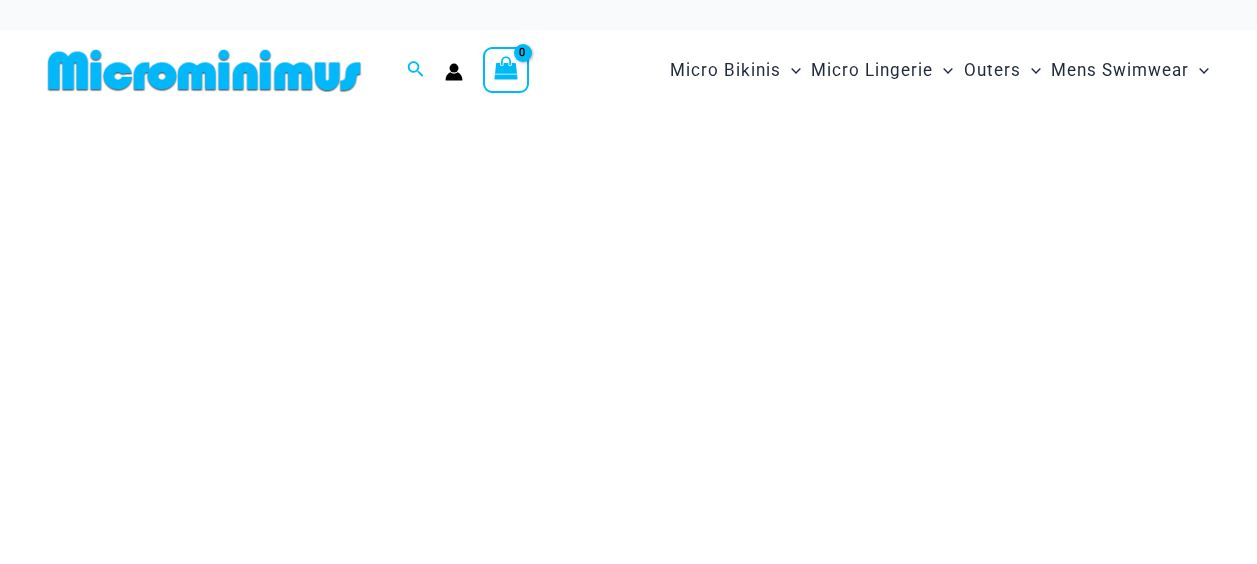 scroll, scrollTop: 0, scrollLeft: 0, axis: both 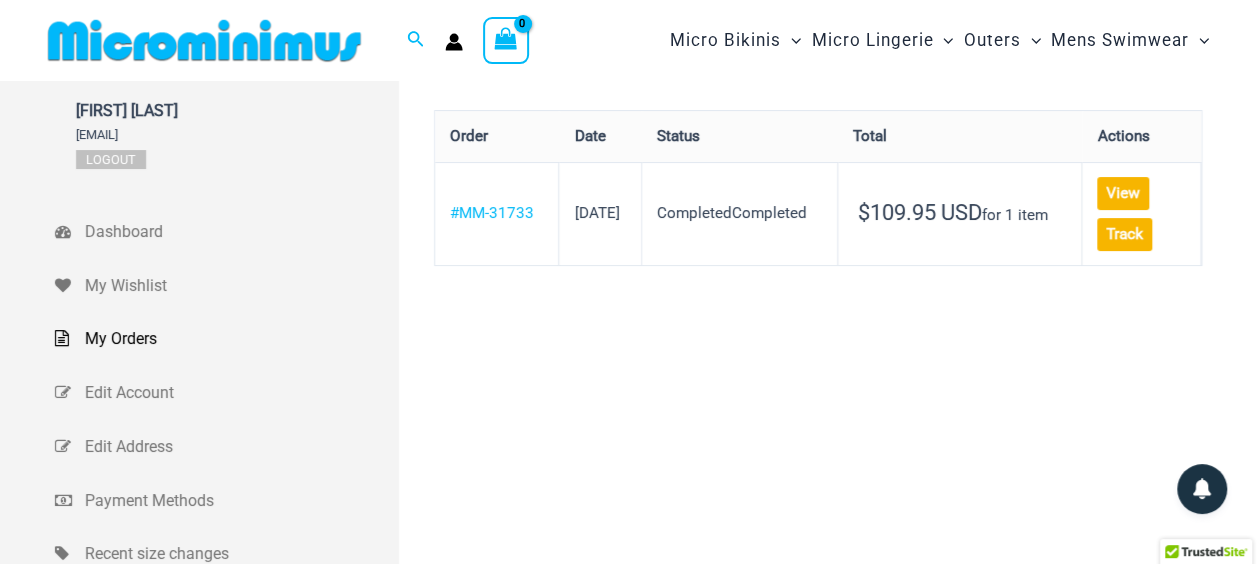 type on "**********" 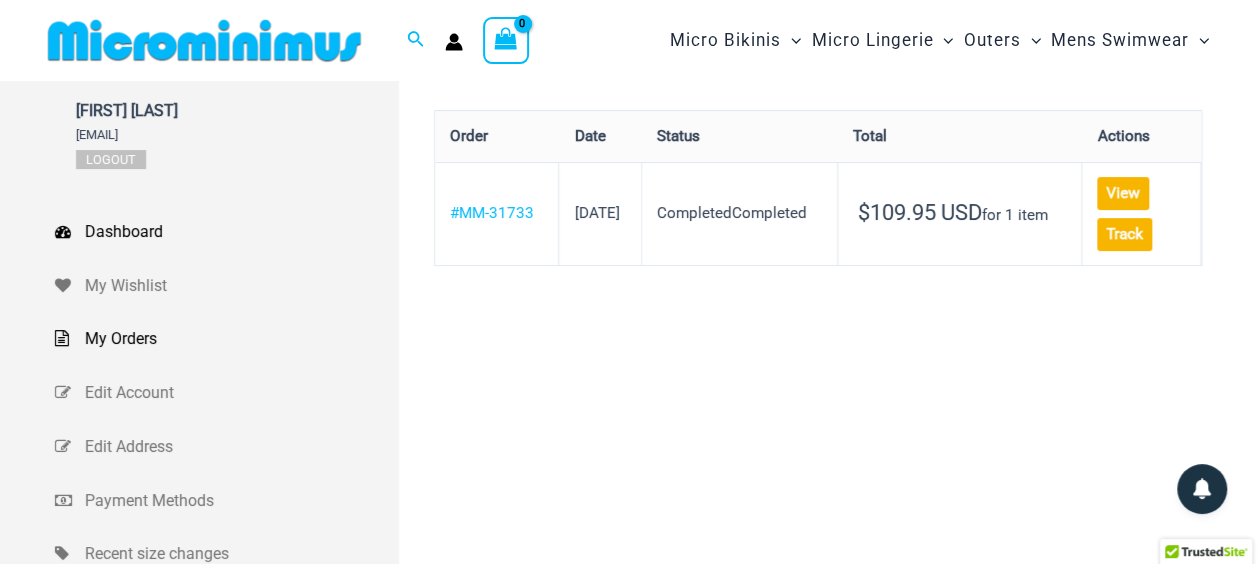 click on "Dashboard" at bounding box center [239, 232] 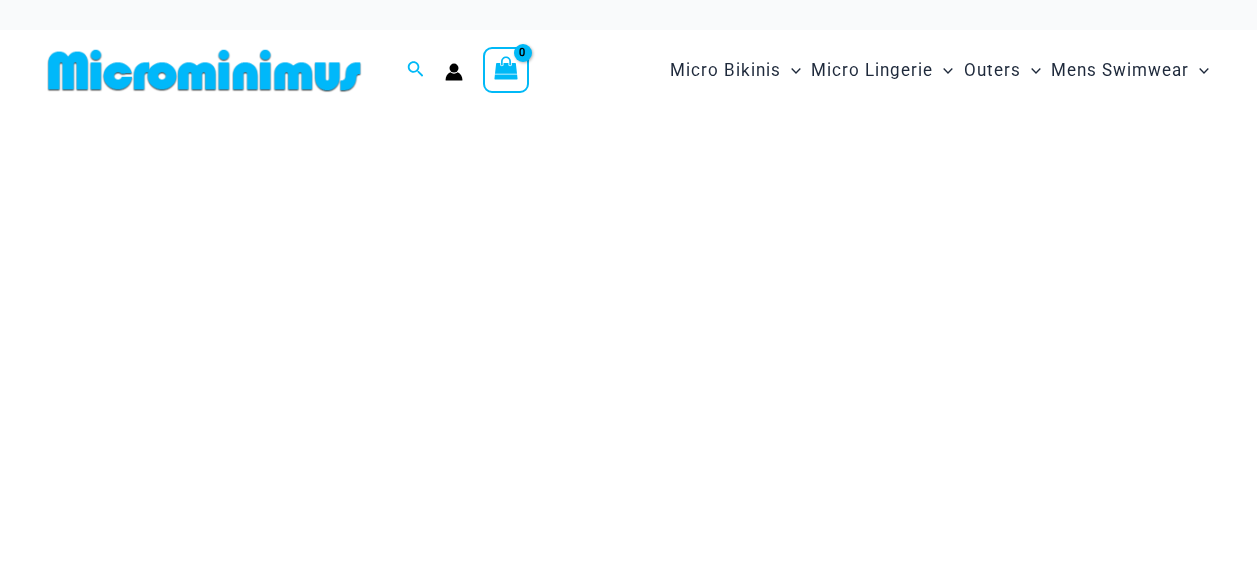 scroll, scrollTop: 0, scrollLeft: 0, axis: both 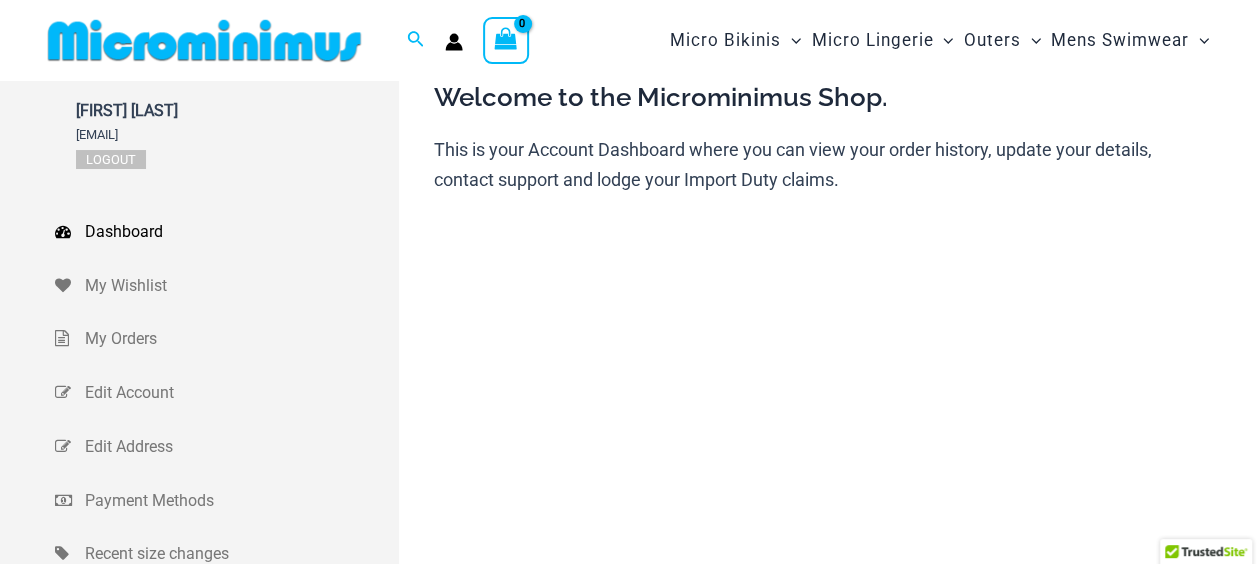 type on "**********" 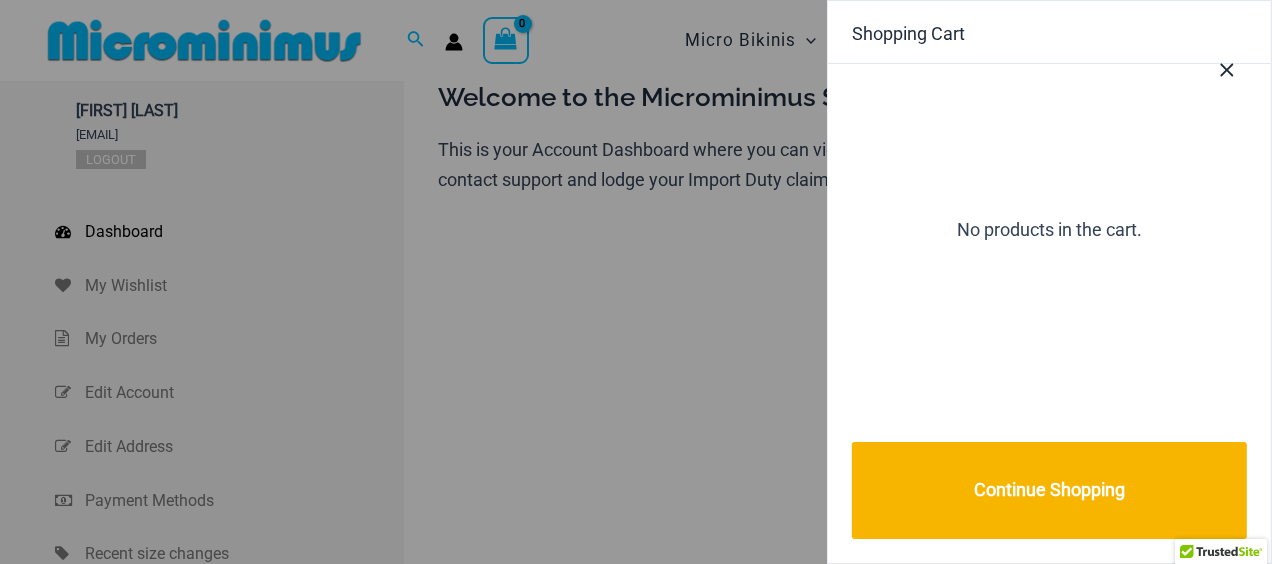 click at bounding box center [636, 282] 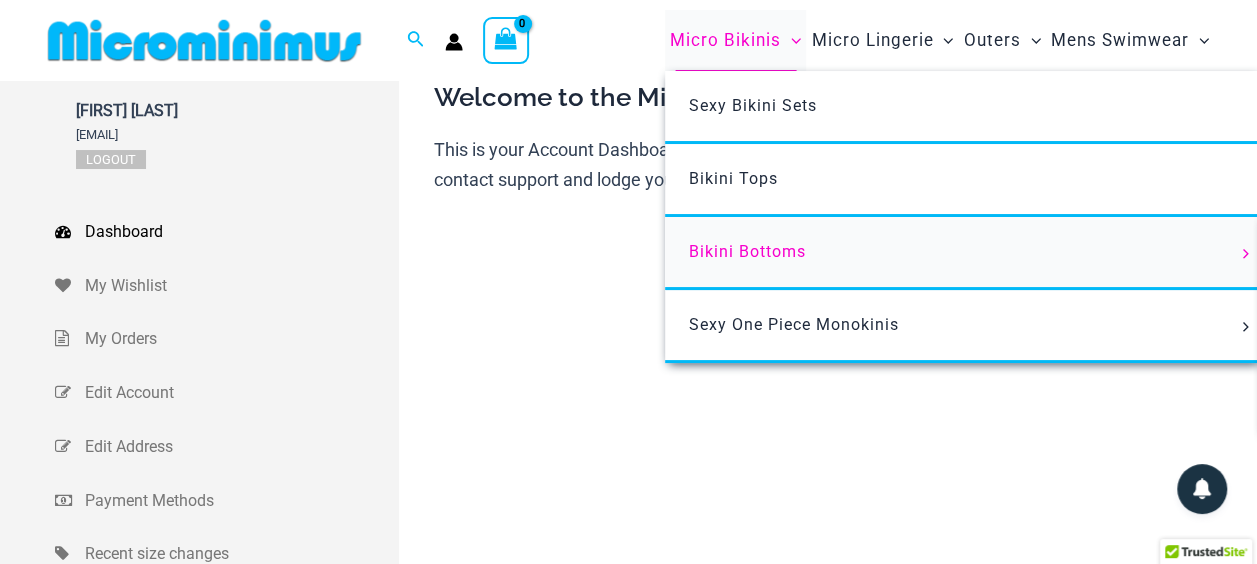 click on "Bikini Bottoms" at bounding box center [747, 251] 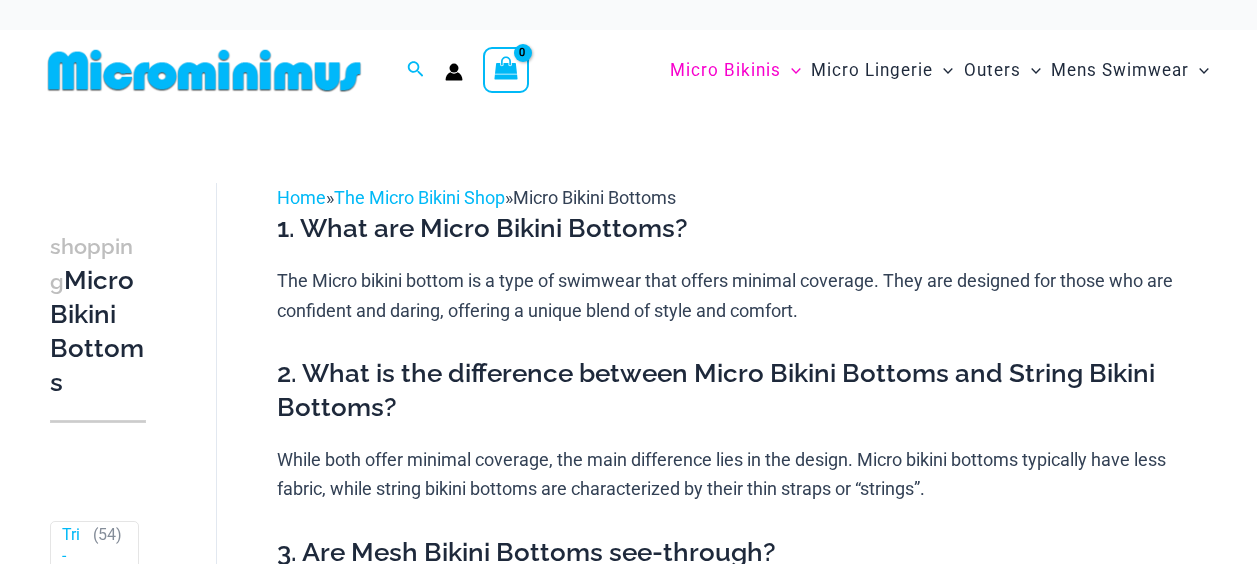 scroll, scrollTop: 0, scrollLeft: 0, axis: both 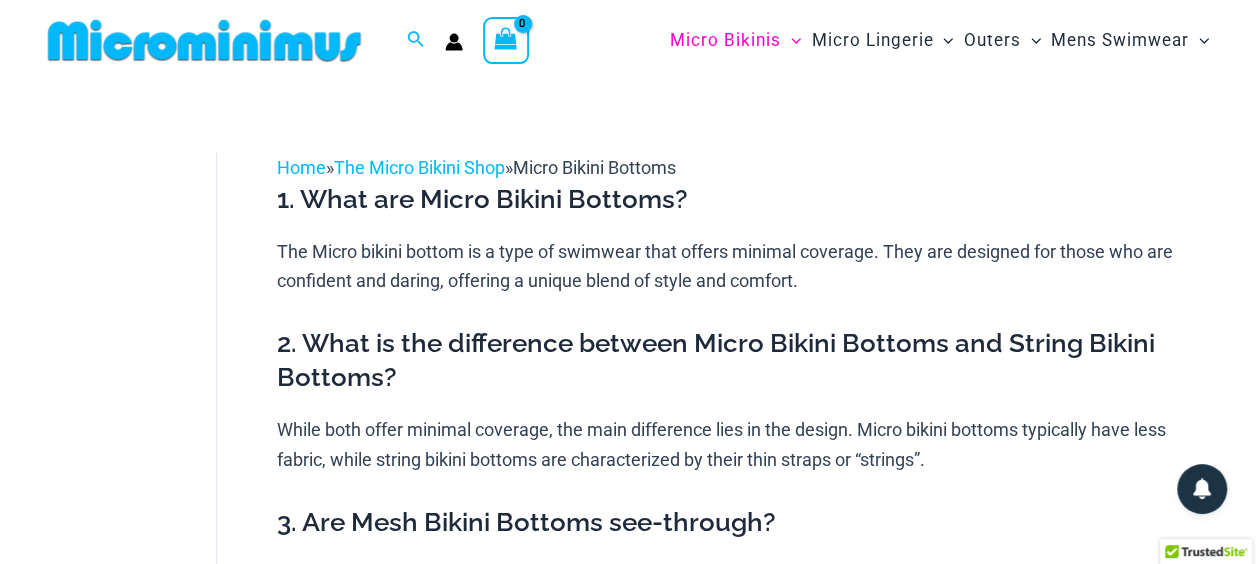 type on "**********" 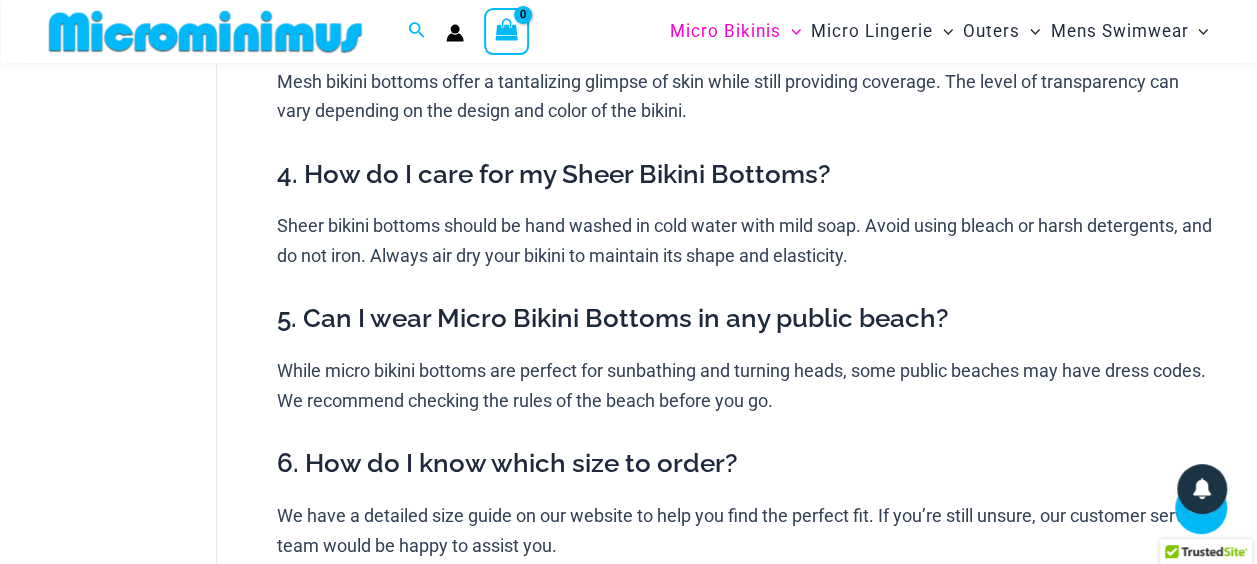 scroll, scrollTop: 968, scrollLeft: 0, axis: vertical 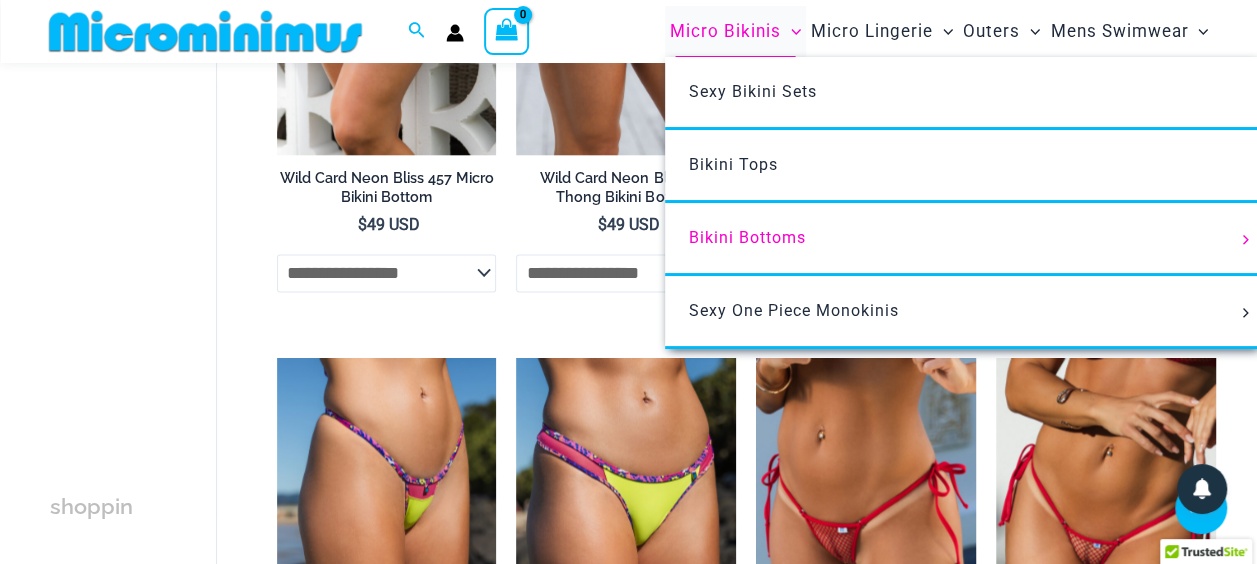 click on "Micro Bikinis" at bounding box center [725, 31] 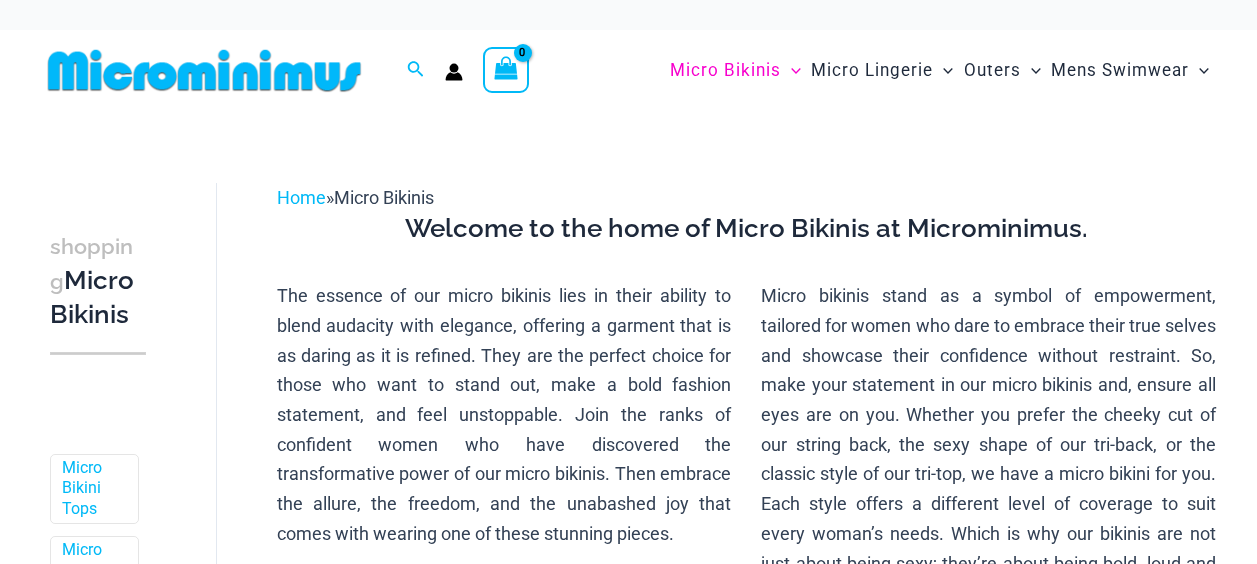 scroll, scrollTop: 0, scrollLeft: 0, axis: both 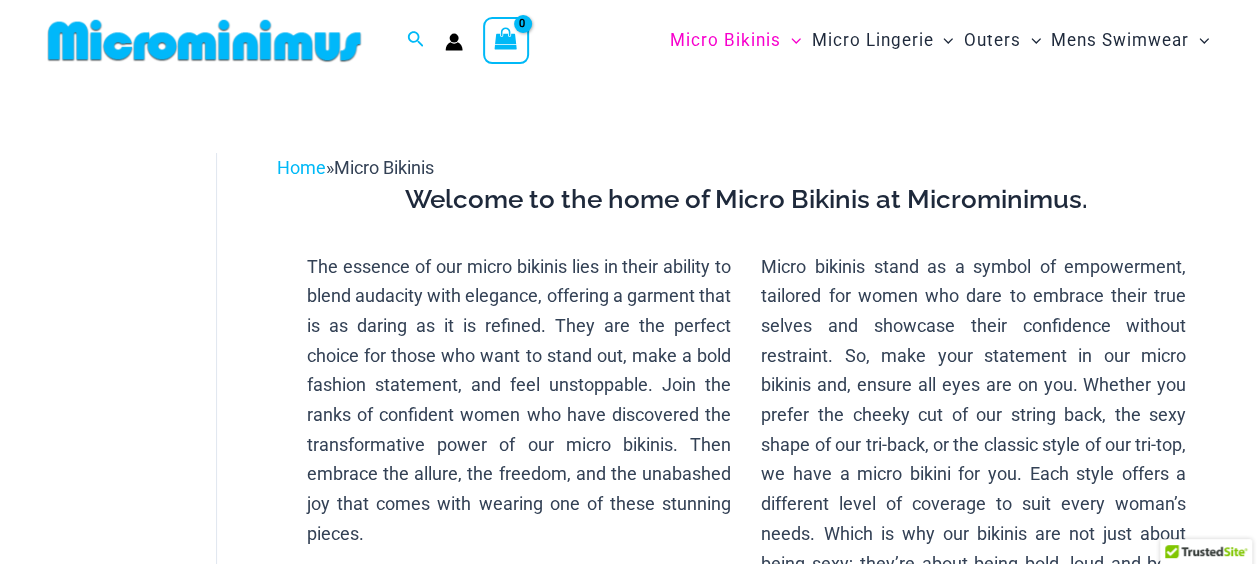 type on "**********" 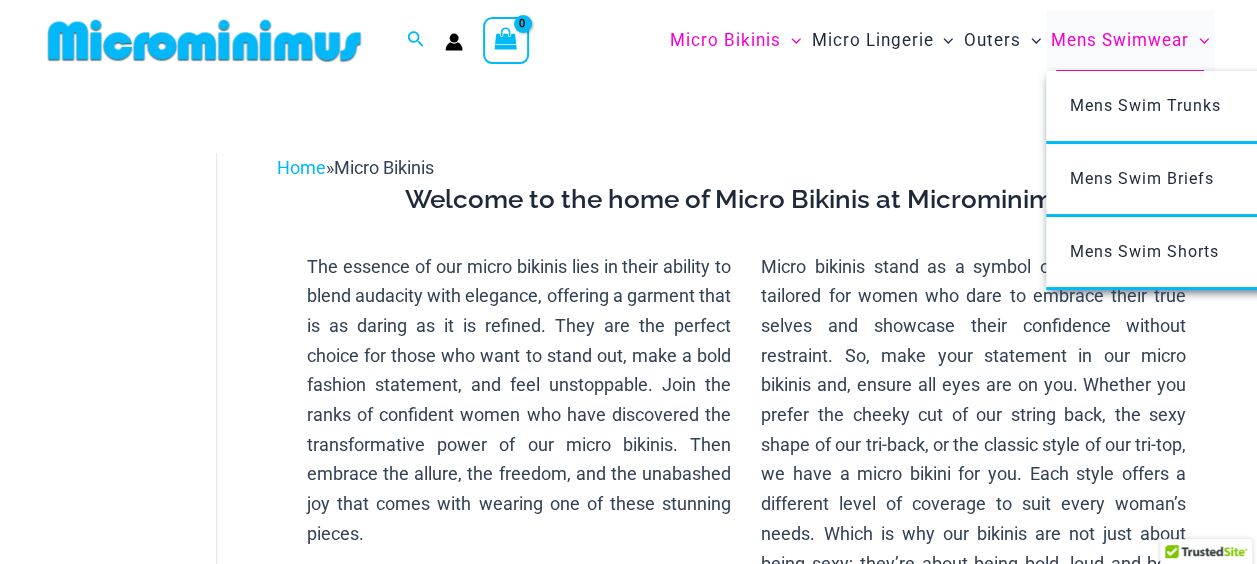 click on "Mens Swimwear" at bounding box center [1120, 40] 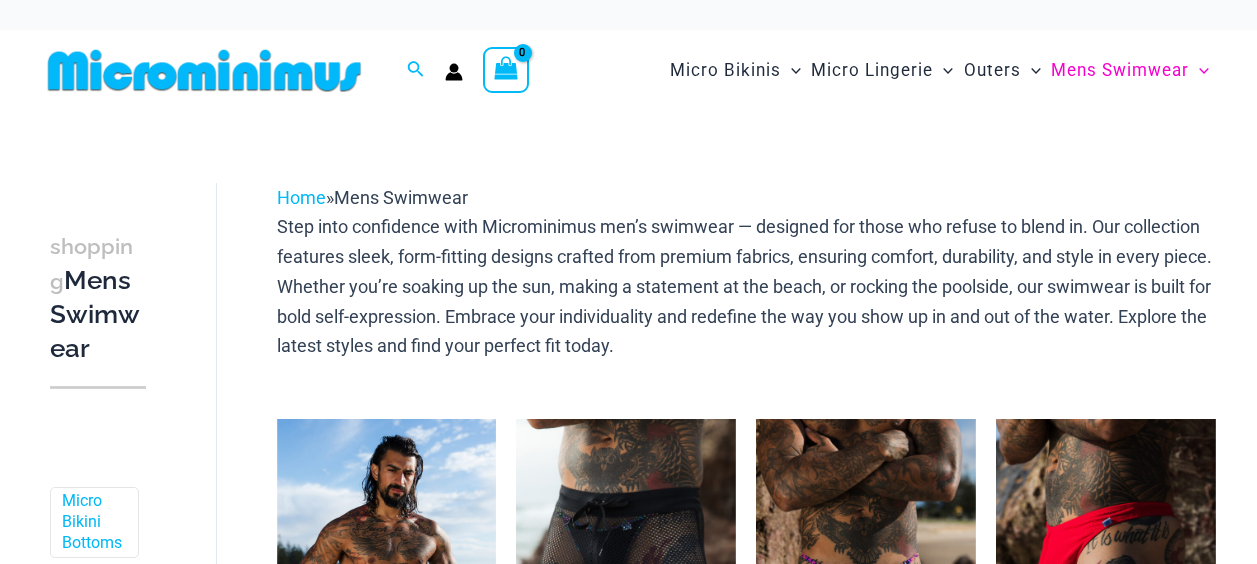 scroll, scrollTop: 0, scrollLeft: 0, axis: both 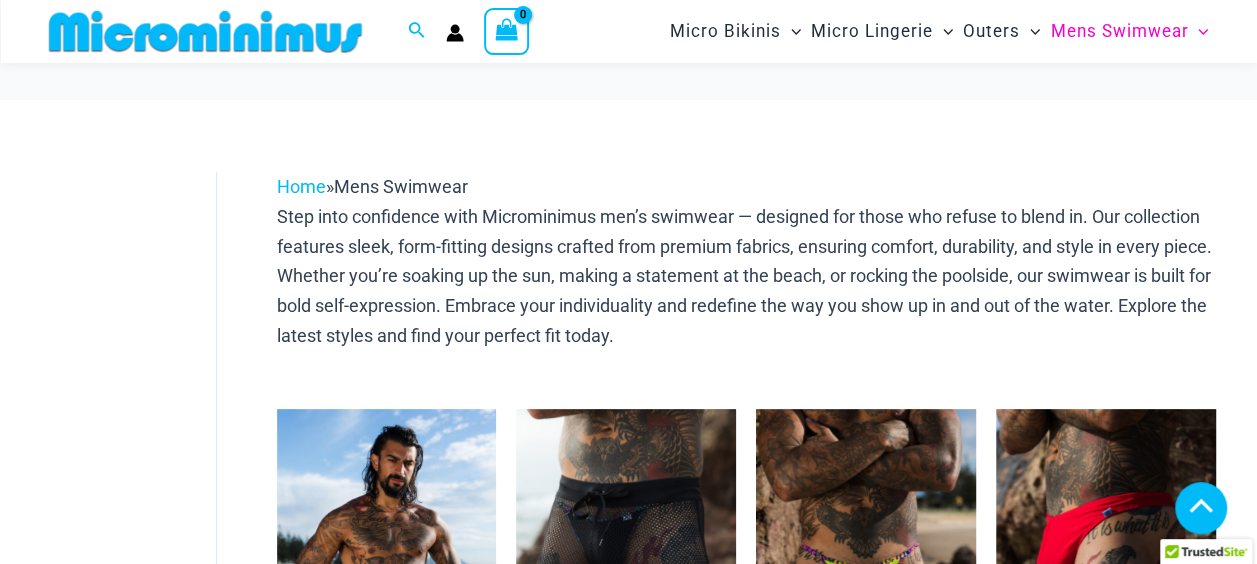 type on "**********" 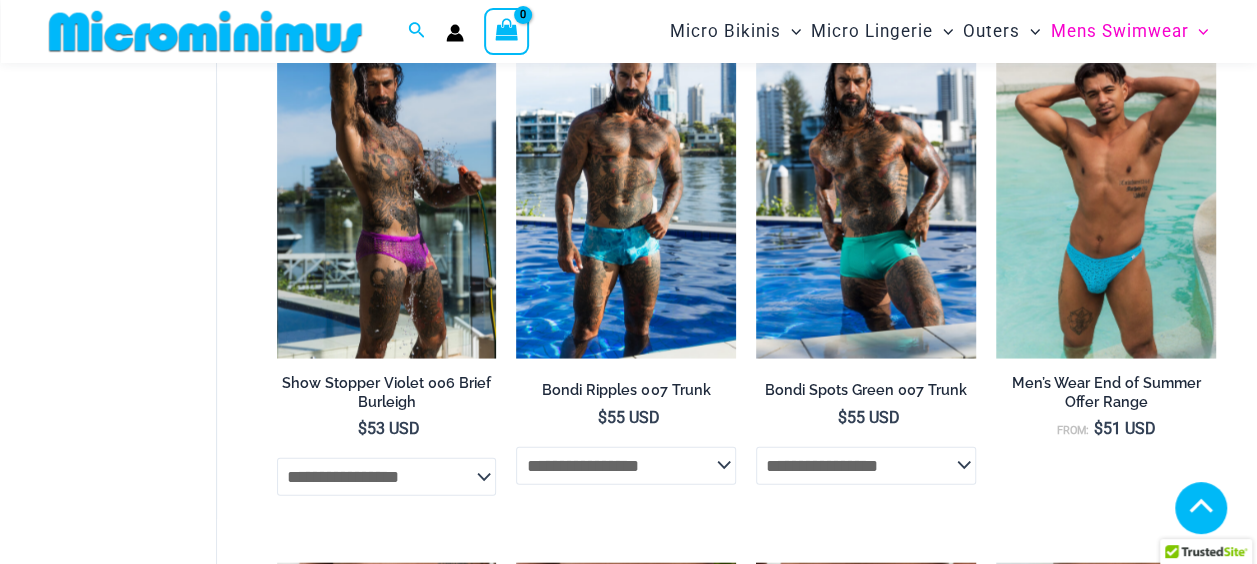 scroll, scrollTop: 2436, scrollLeft: 0, axis: vertical 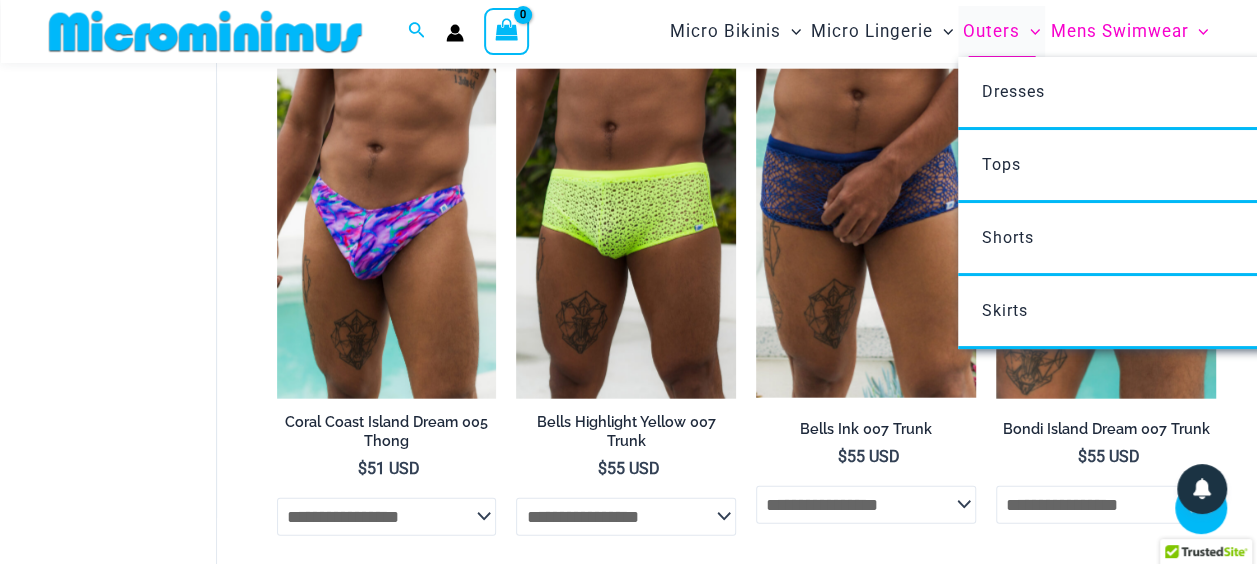 drag, startPoint x: 1058, startPoint y: 8, endPoint x: 986, endPoint y: 33, distance: 76.2168 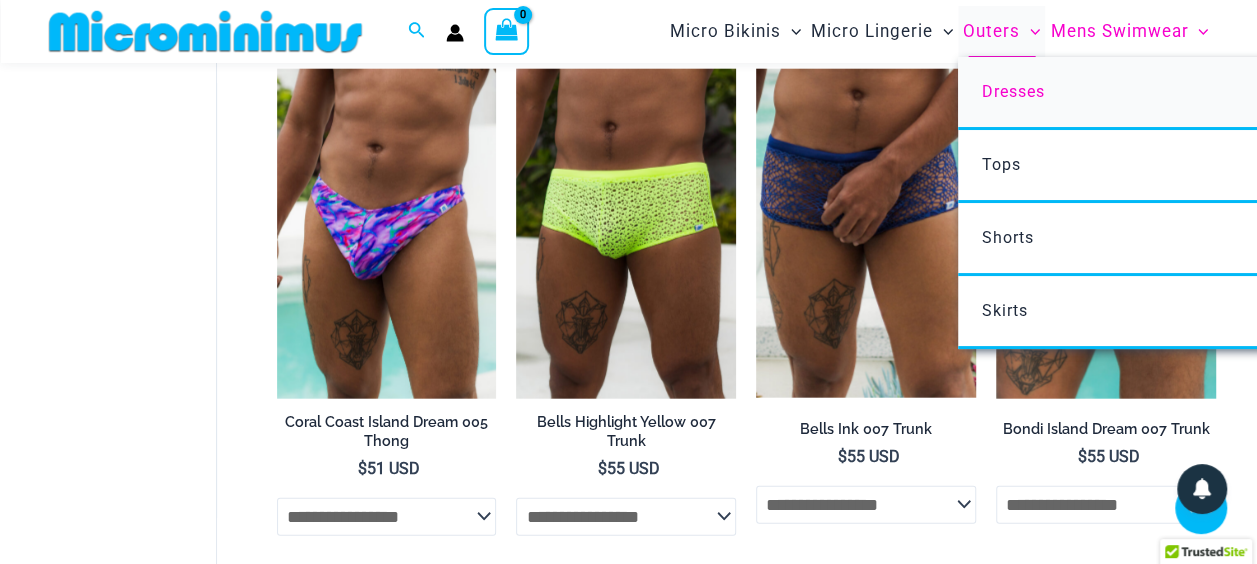 click on "Dresses" at bounding box center (1255, 93) 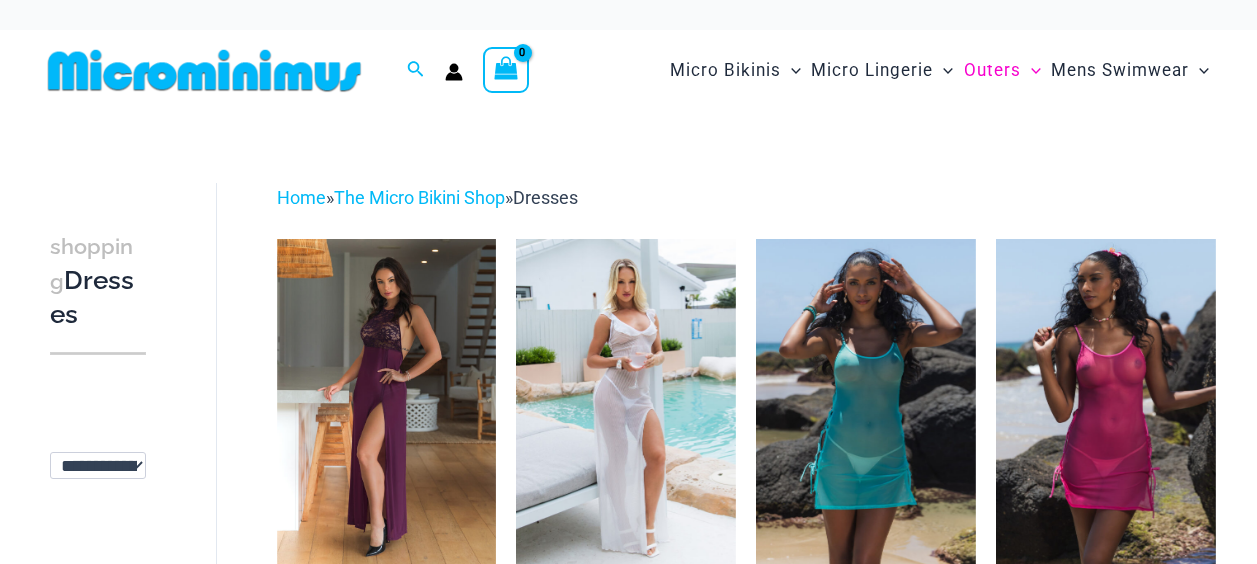 scroll, scrollTop: 0, scrollLeft: 0, axis: both 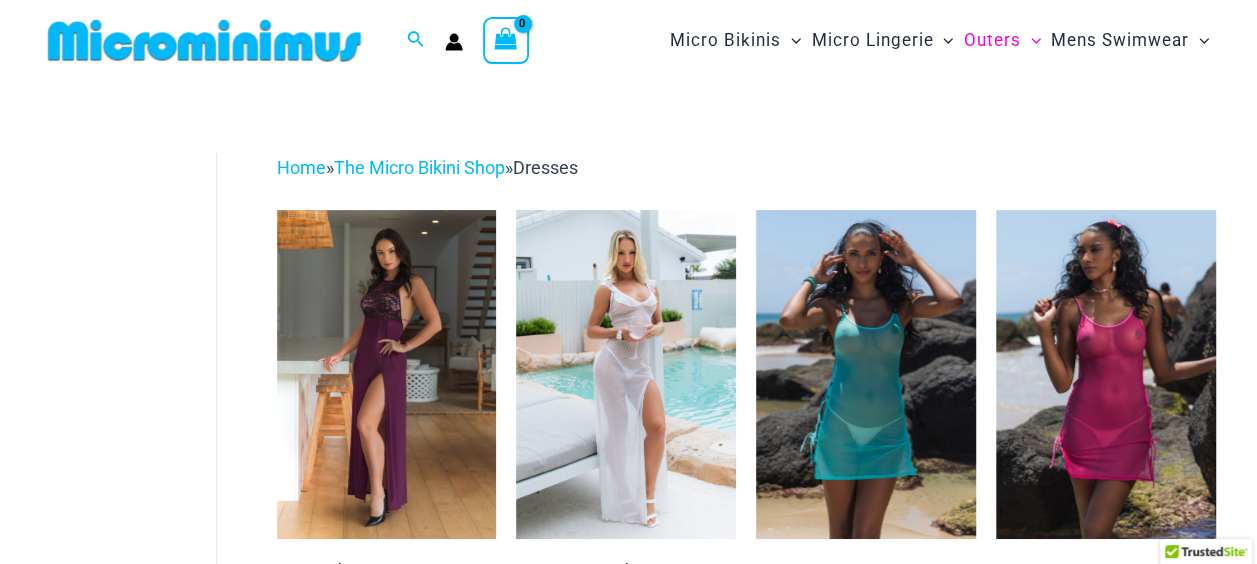 type on "**********" 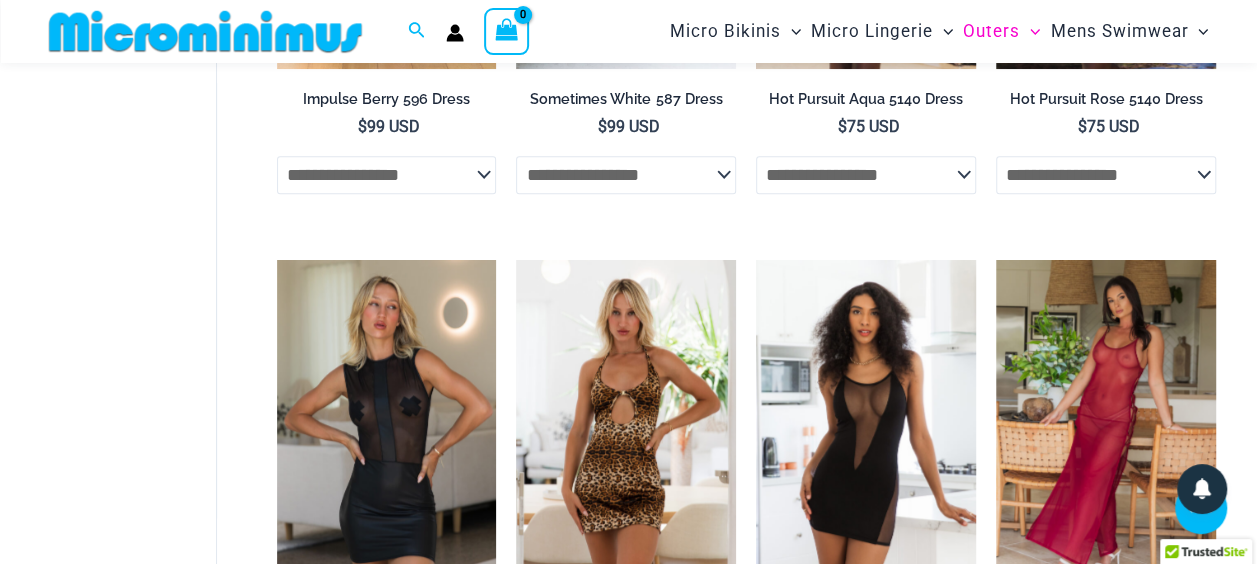 scroll, scrollTop: 519, scrollLeft: 0, axis: vertical 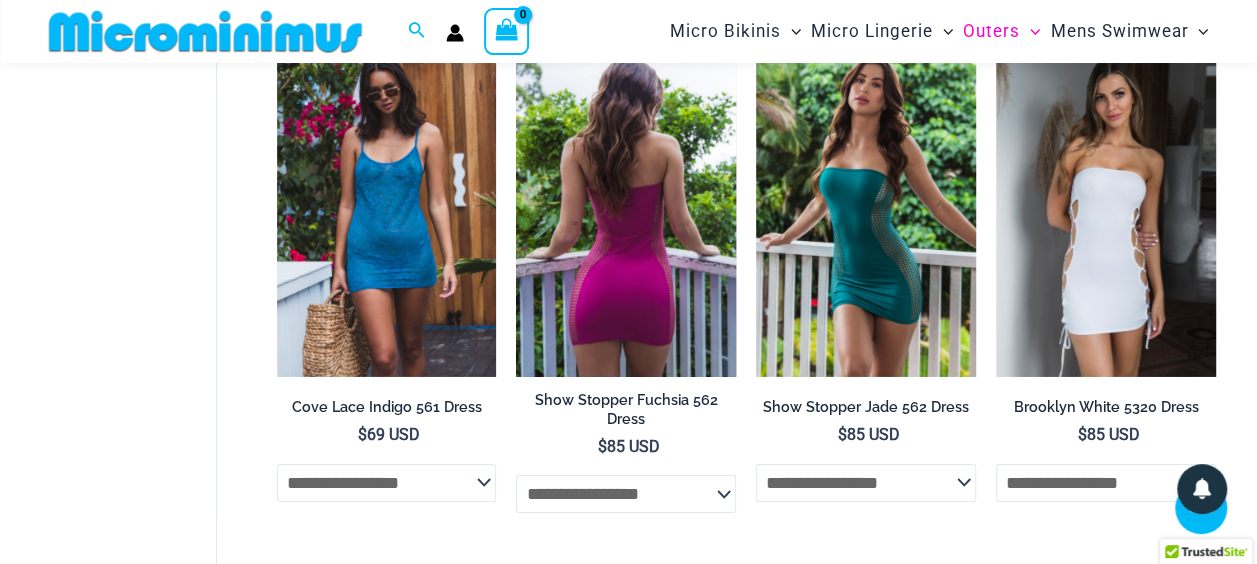 click at bounding box center [626, 212] 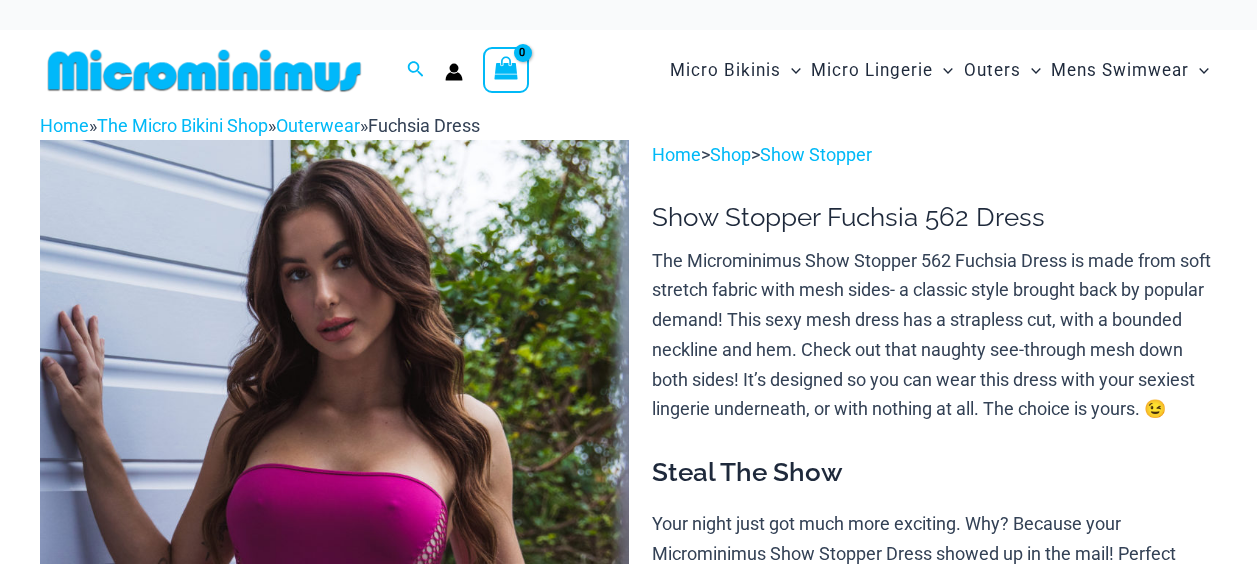scroll, scrollTop: 0, scrollLeft: 0, axis: both 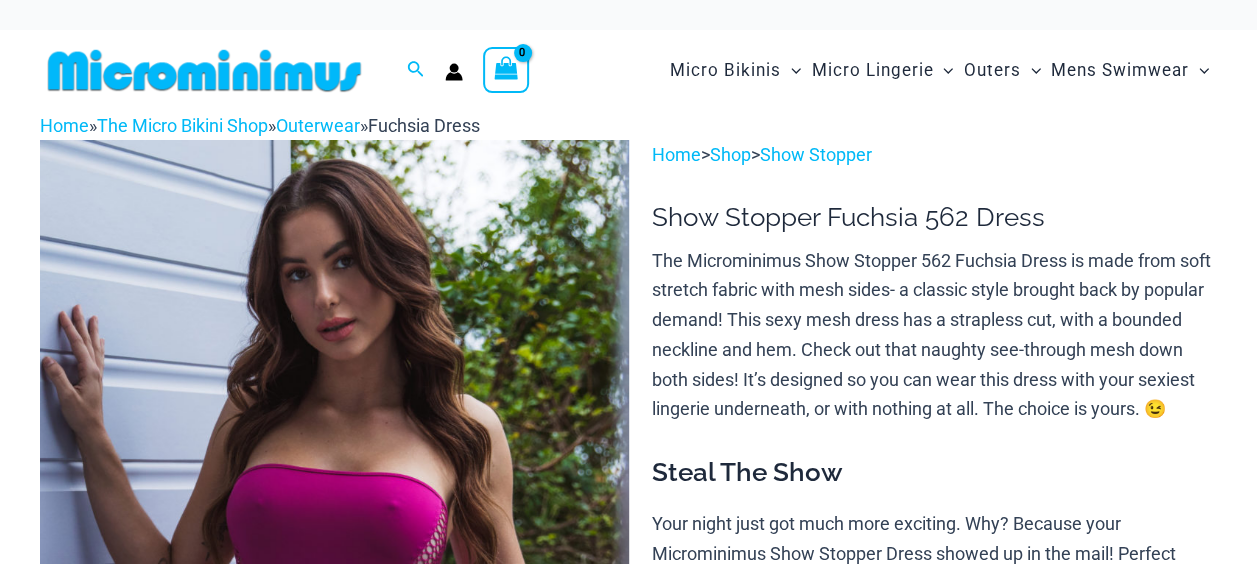 select 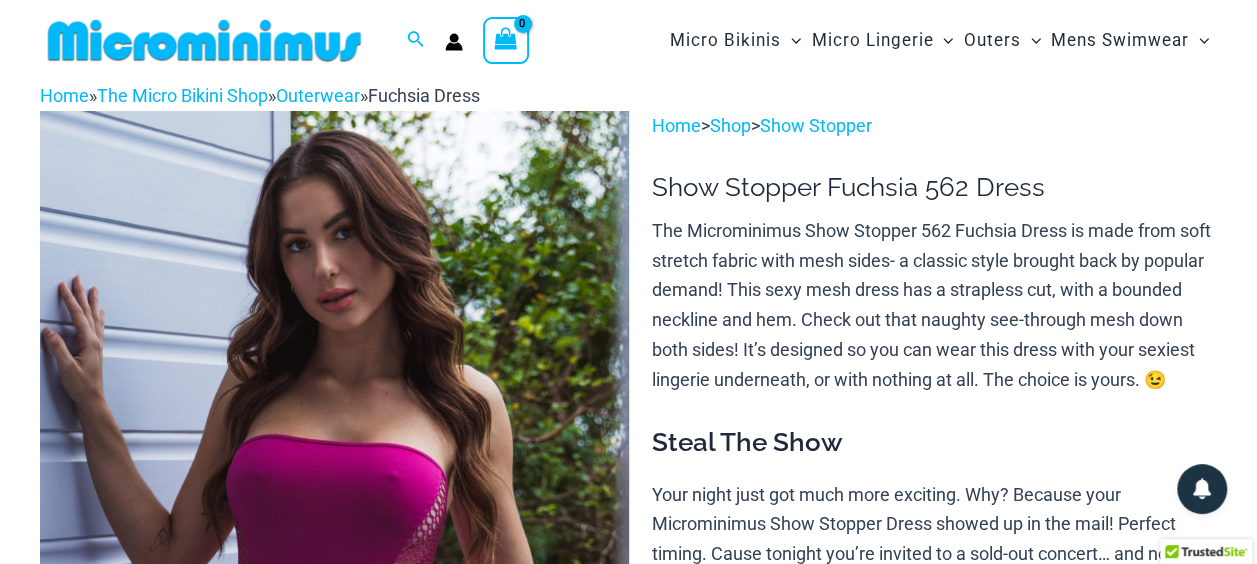type on "**********" 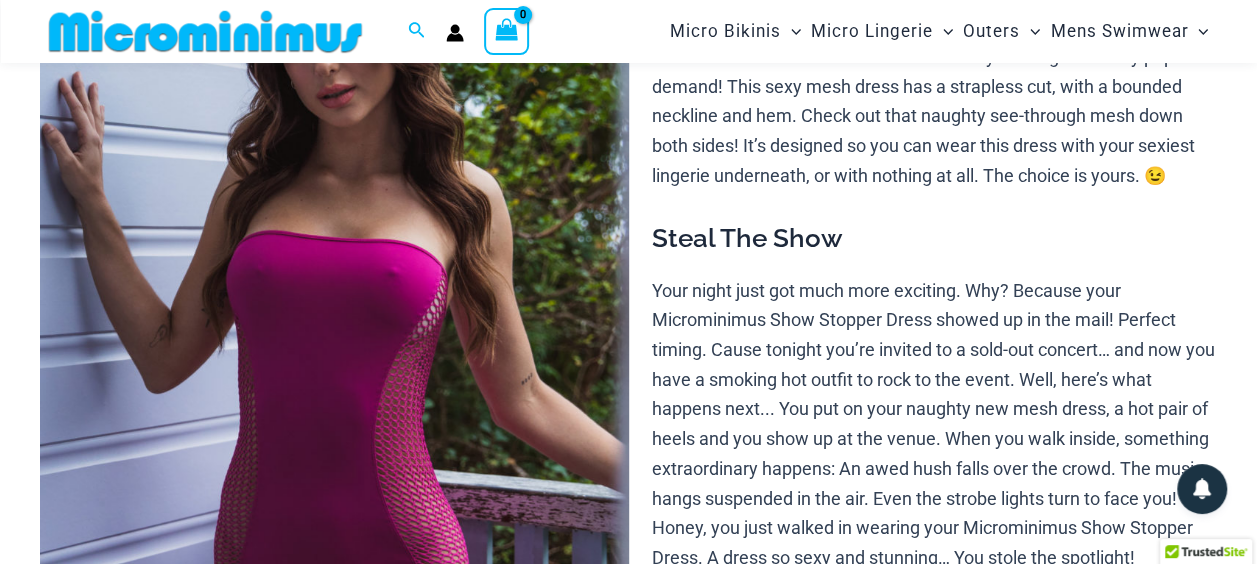 scroll, scrollTop: 266, scrollLeft: 0, axis: vertical 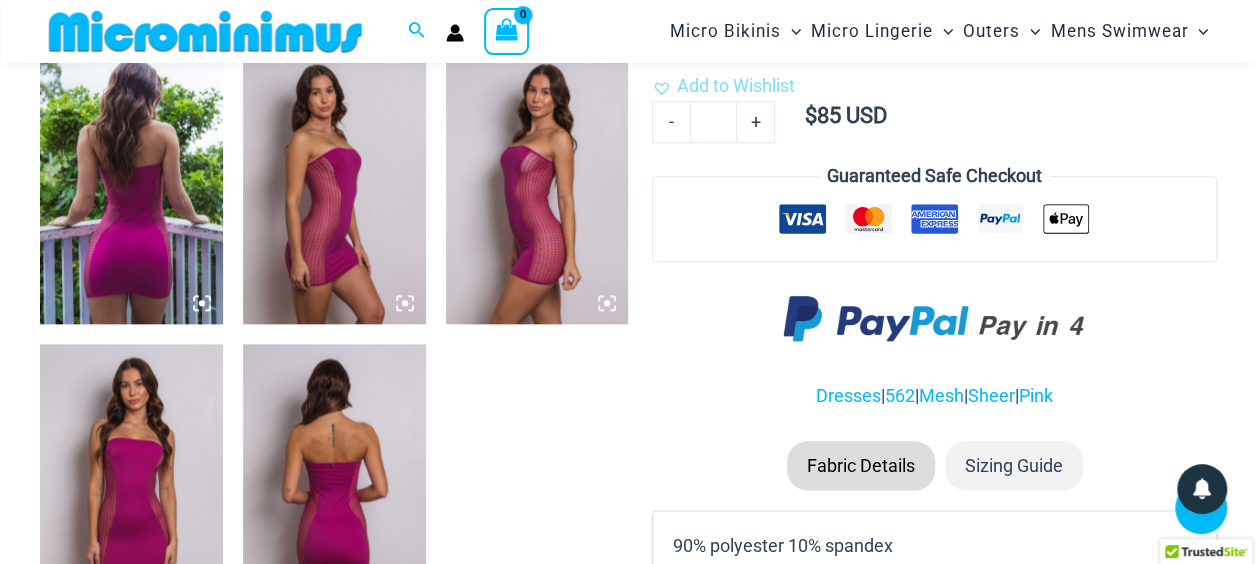 drag, startPoint x: 1262, startPoint y: 557, endPoint x: 325, endPoint y: 460, distance: 942.00745 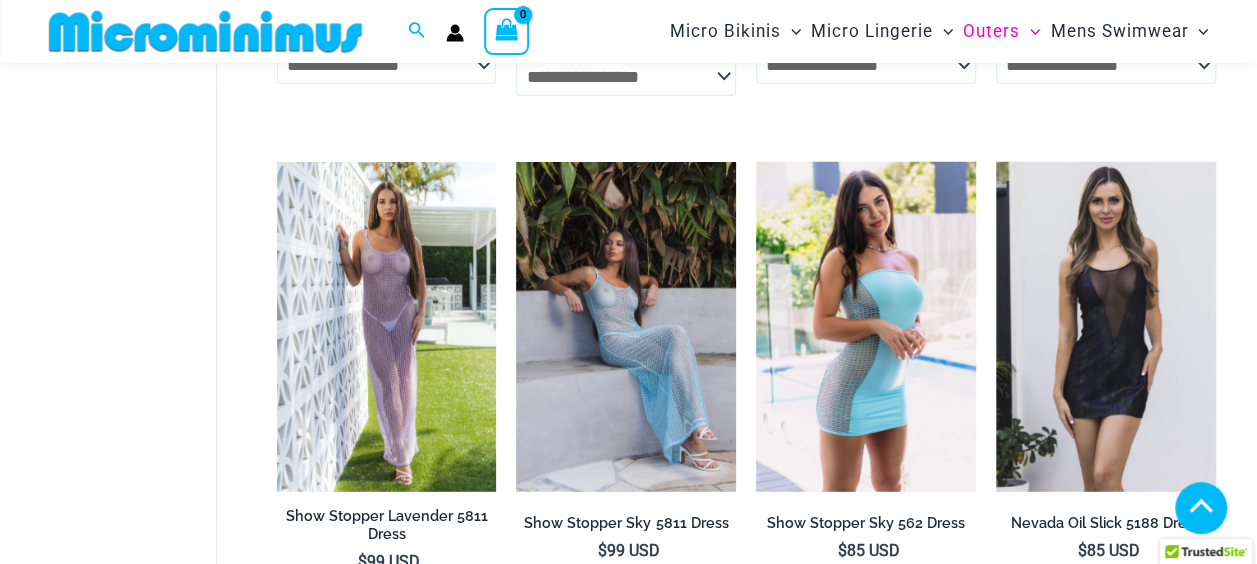 scroll, scrollTop: 3333, scrollLeft: 0, axis: vertical 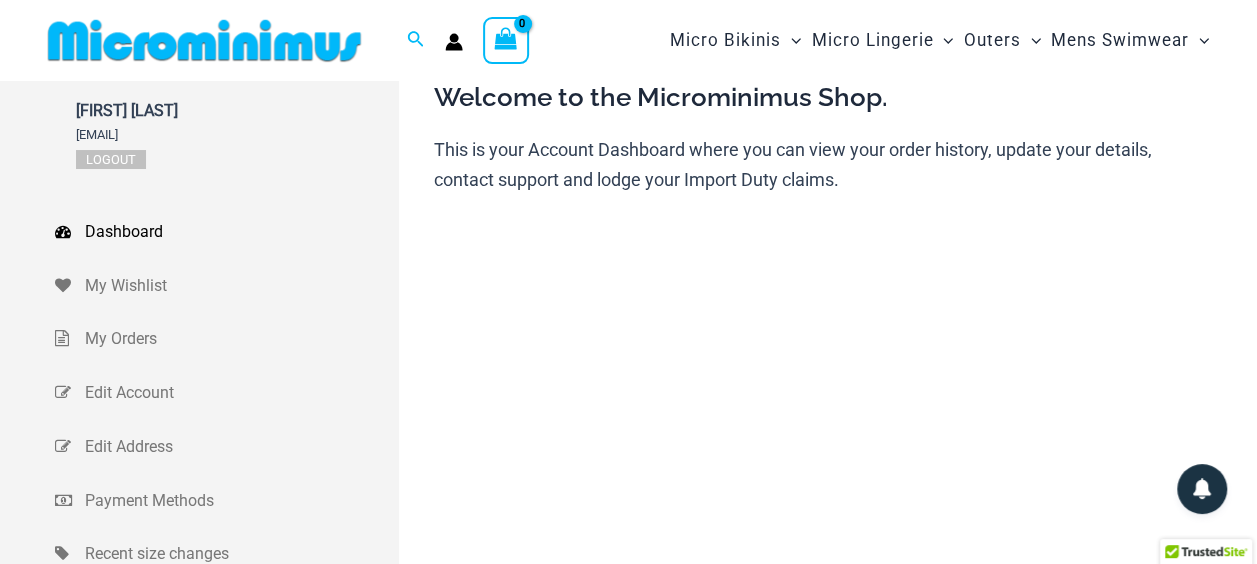 click on "Dashboard" at bounding box center (239, 232) 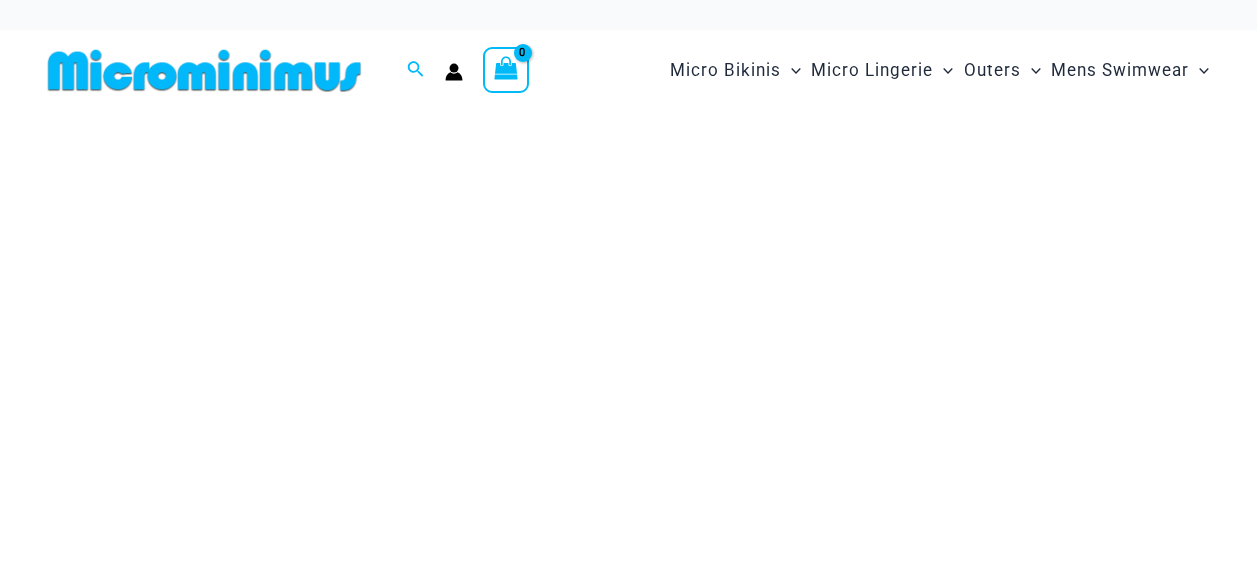 scroll, scrollTop: 0, scrollLeft: 0, axis: both 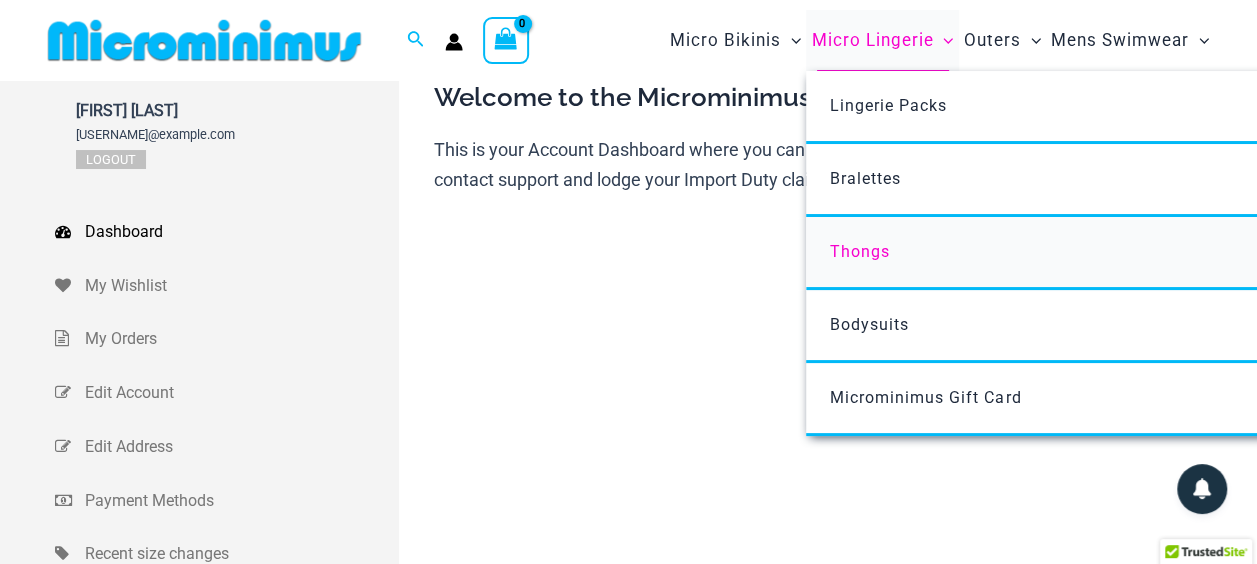 type on "**********" 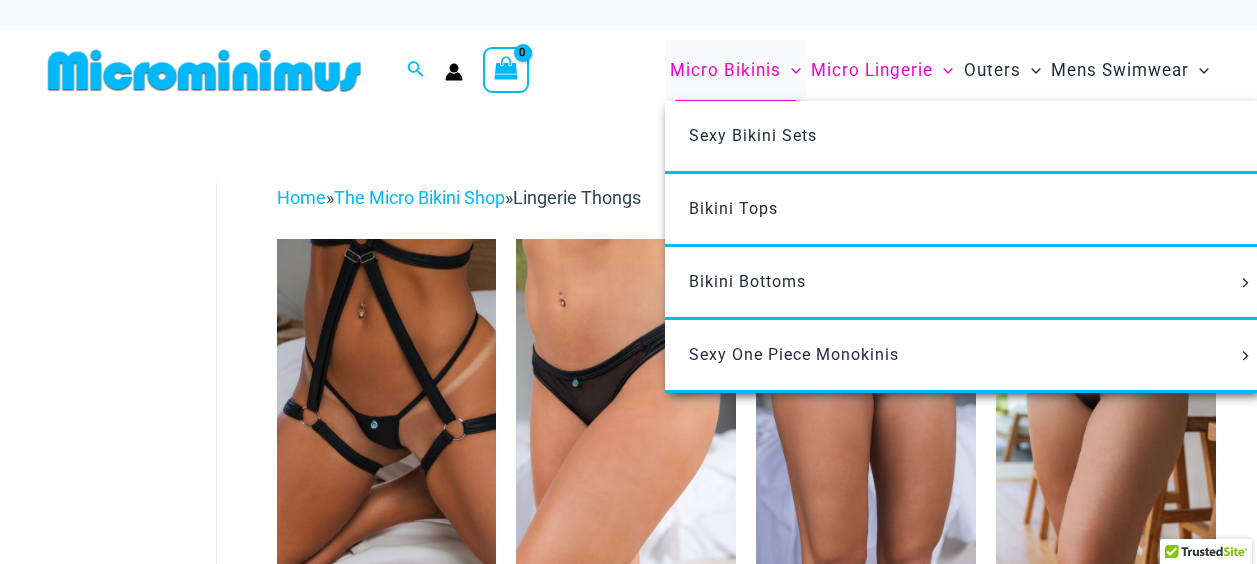 scroll, scrollTop: 0, scrollLeft: 0, axis: both 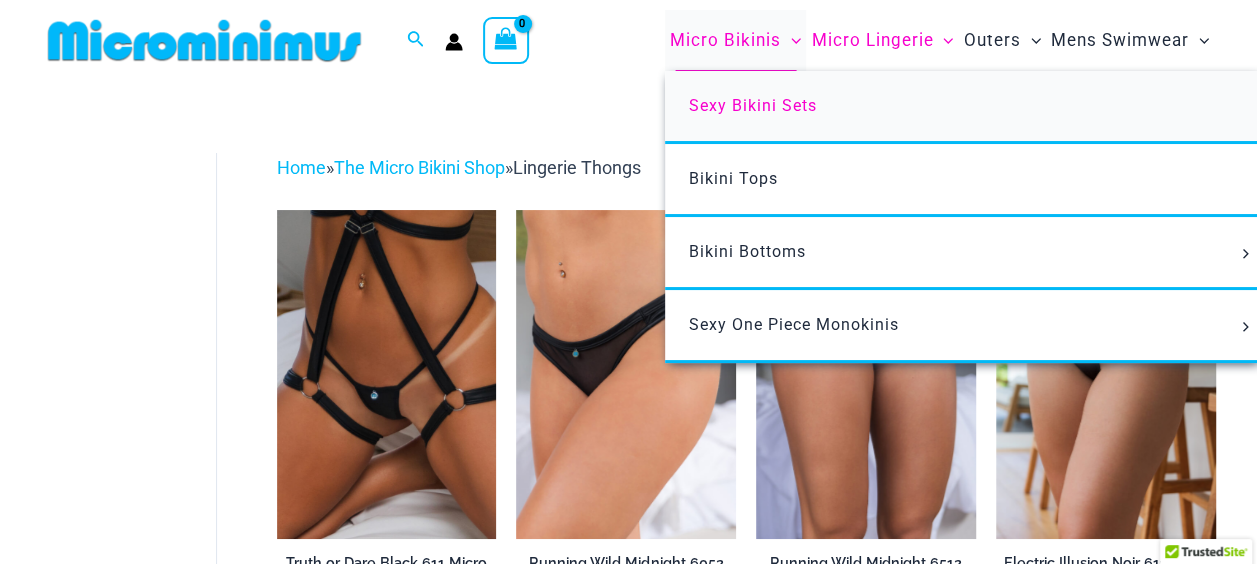 type on "**********" 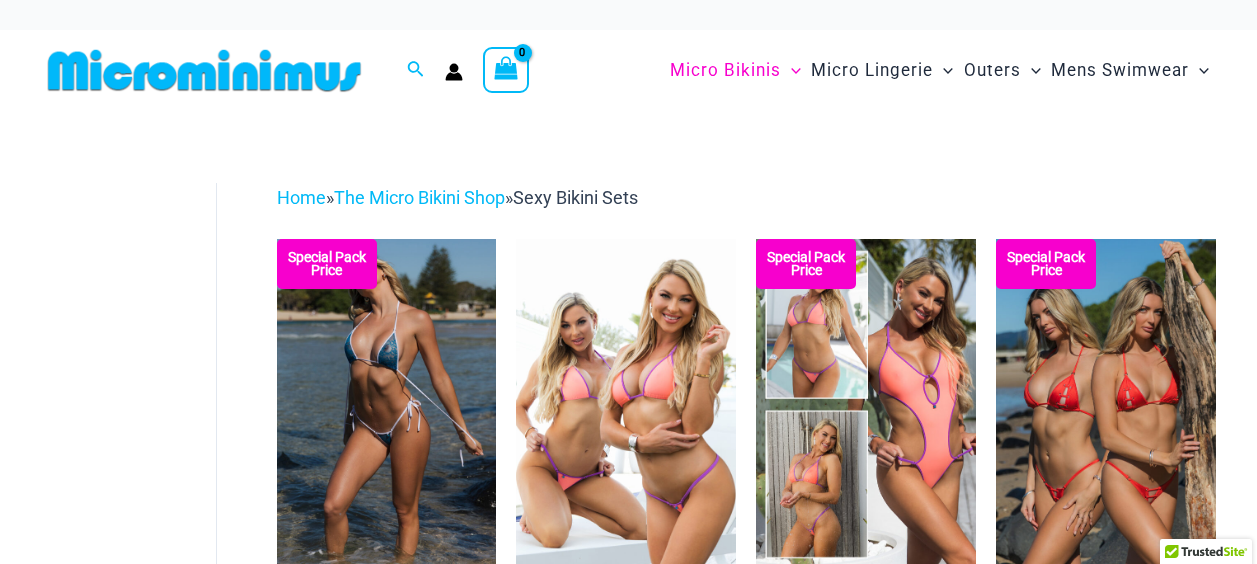 scroll, scrollTop: 0, scrollLeft: 0, axis: both 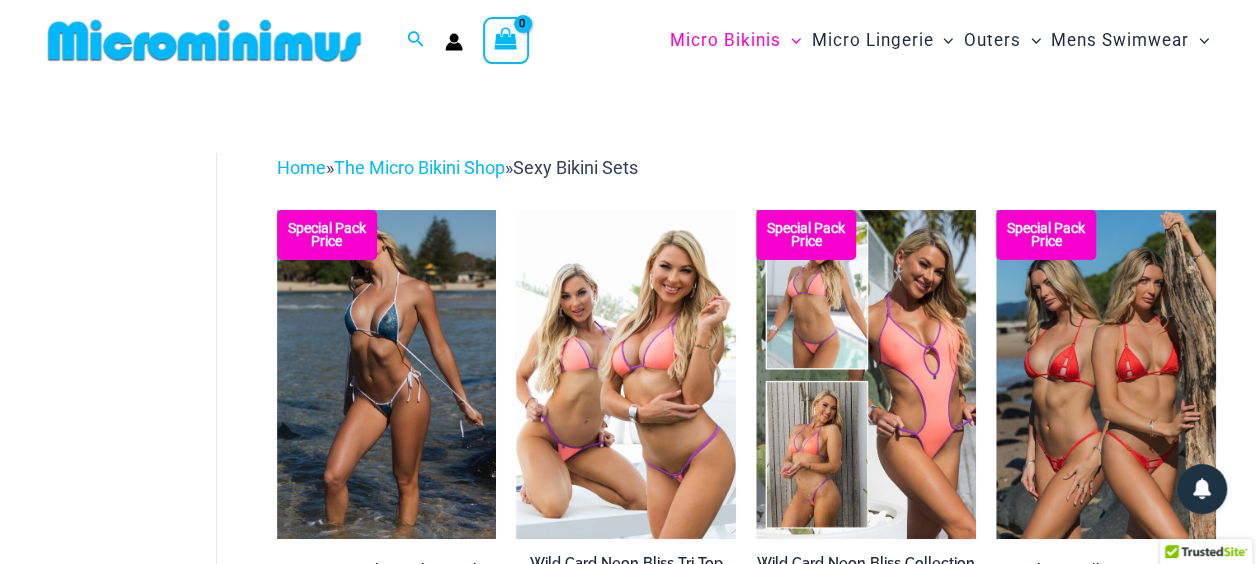 type on "**********" 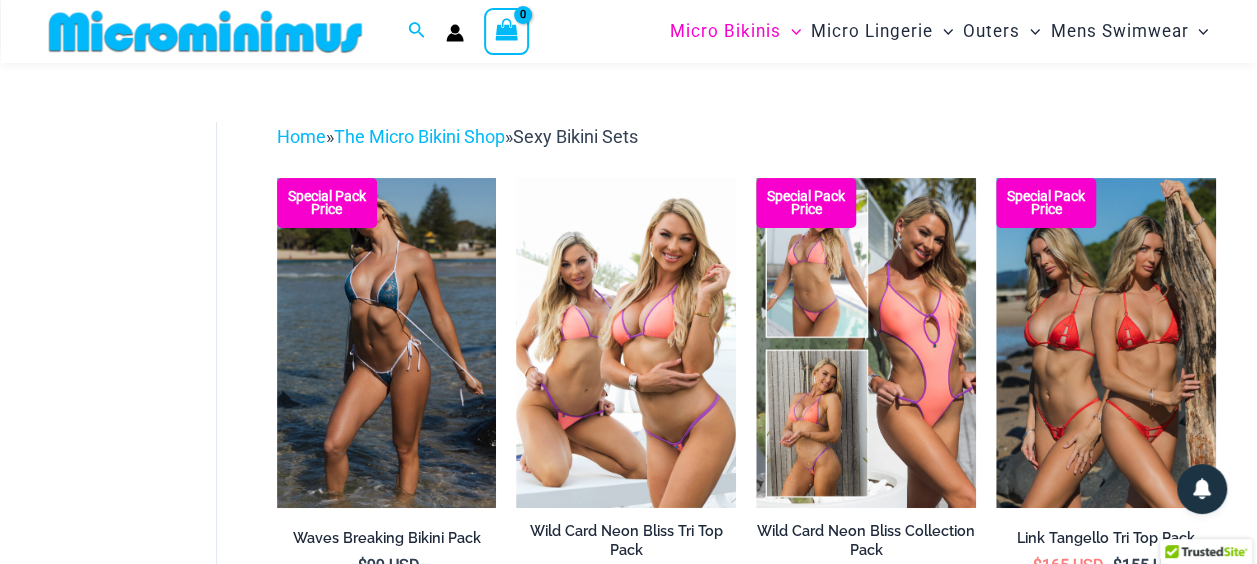 scroll, scrollTop: 40, scrollLeft: 0, axis: vertical 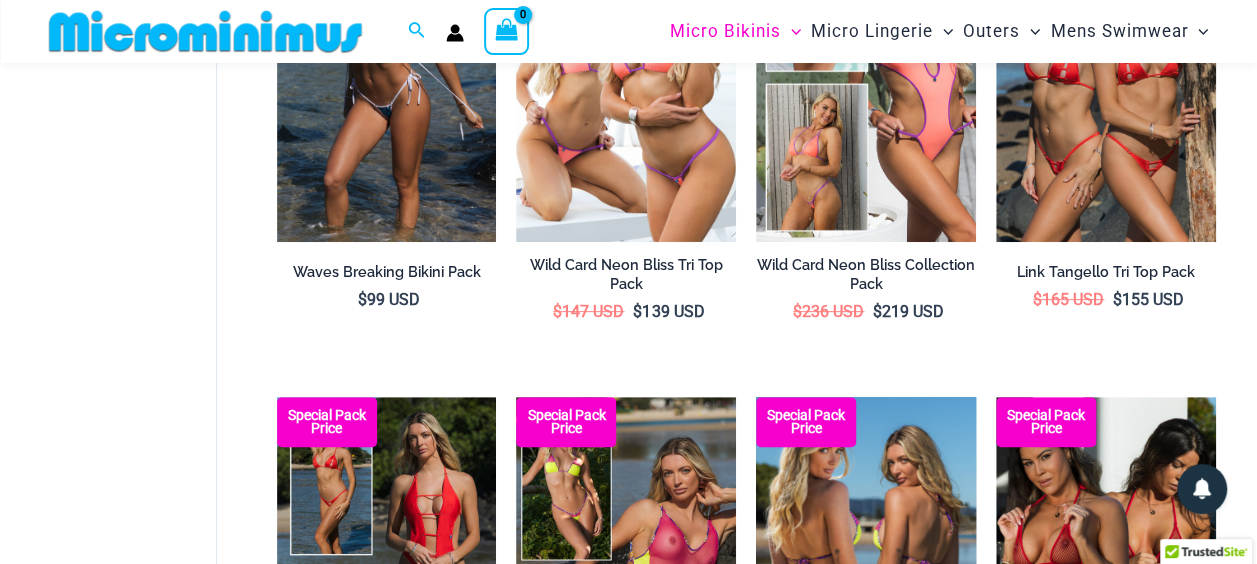 click at bounding box center [866, 562] 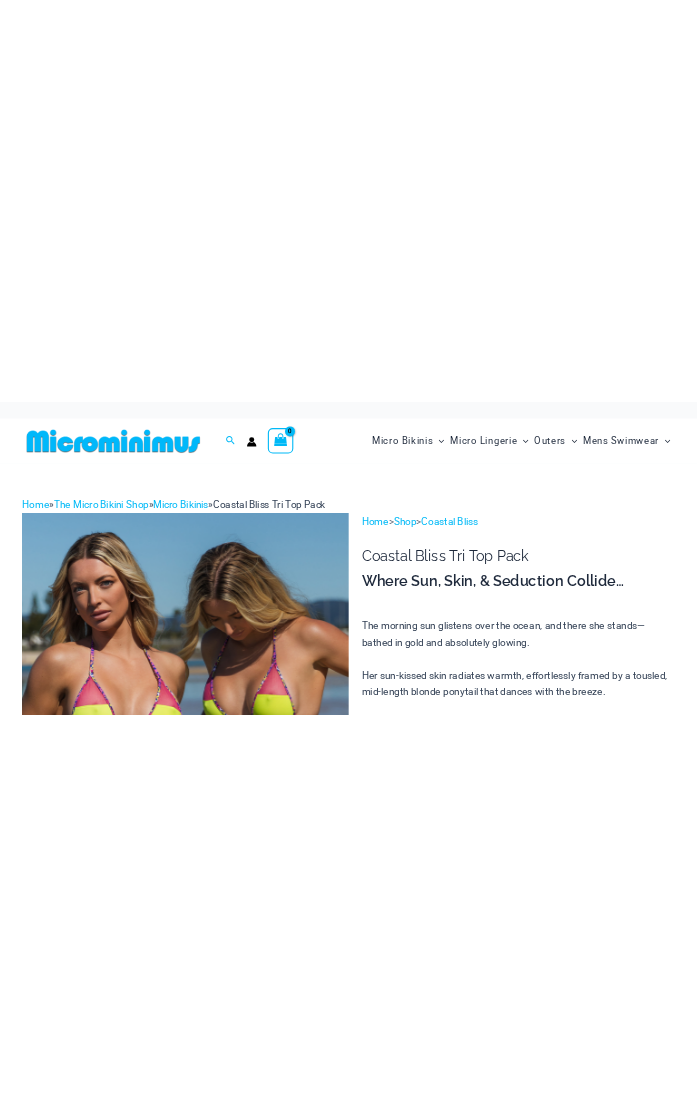 scroll, scrollTop: 0, scrollLeft: 0, axis: both 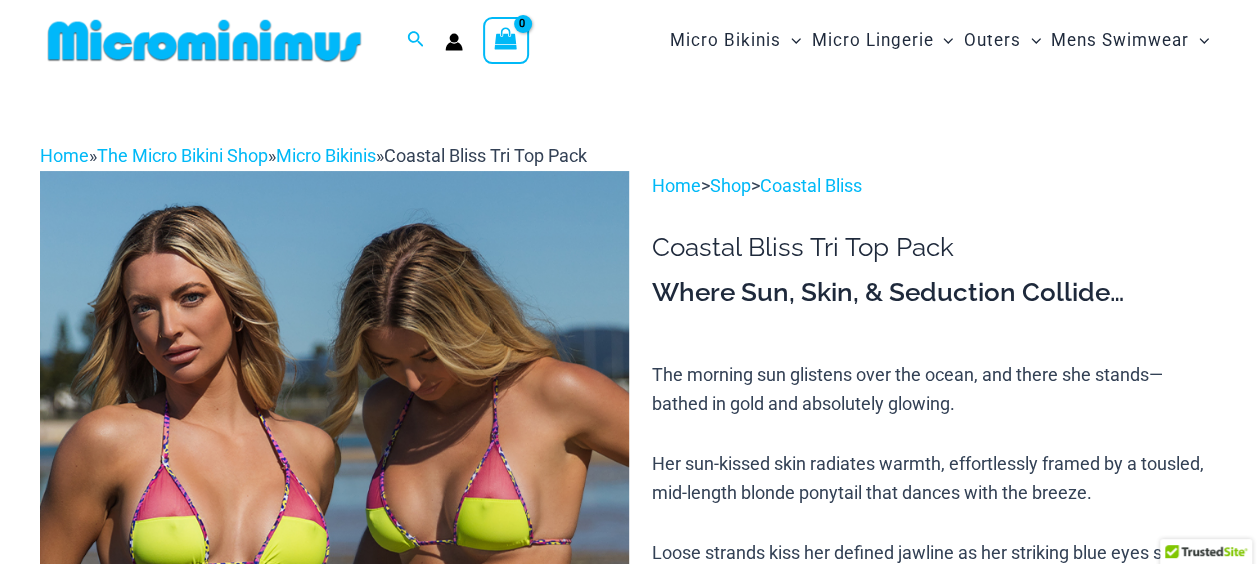 type on "**********" 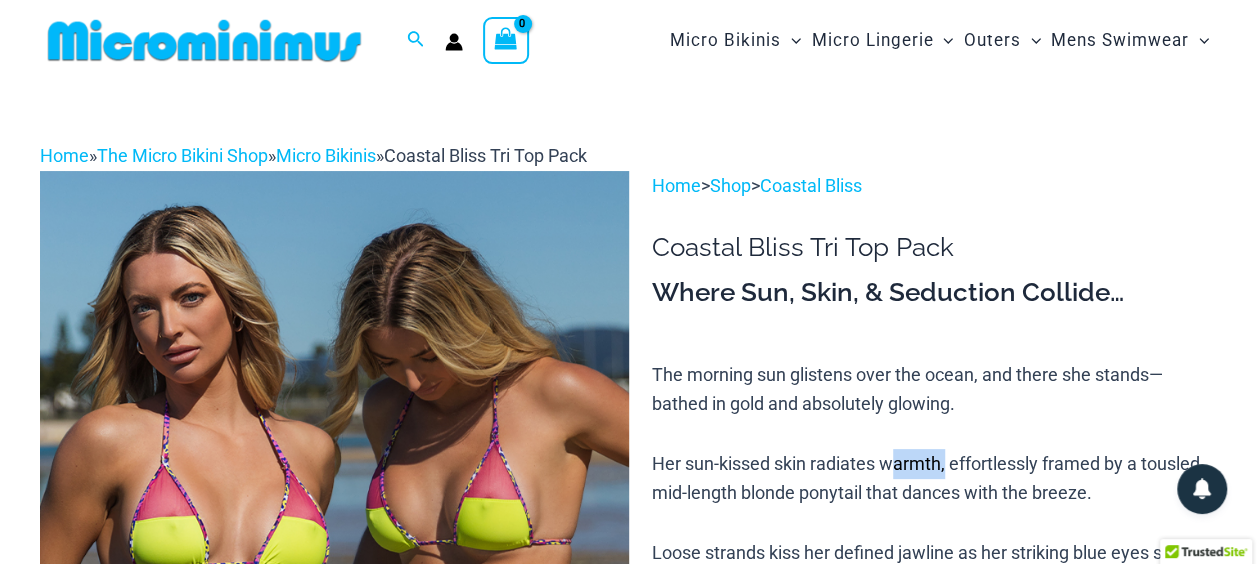 click on "The morning sun glistens over the ocean, and there she stands—bathed in gold and absolutely glowing.
Her sun-kissed skin radiates warmth, effortlessly framed by a tousled, mid-length blonde ponytail that dances with the breeze.
Loose strands kiss her defined jawline as her striking blue eyes scan the horizon with a playful spark.
That confident, flirty smile? It could stop time, and it often does.
But it's the  Coastal Bliss Micro Bikini  that completes the vision.
Crafted from   and a  semi-sheer when wet knit , it clings to her  toned, athletic curves   like a salty secret, teasing with every shift of sunlight and surf.
Every step she takes down the shoreline is a statement.
Confident, carefree, & unapologetically sexy. 😉" at bounding box center (934, 627) 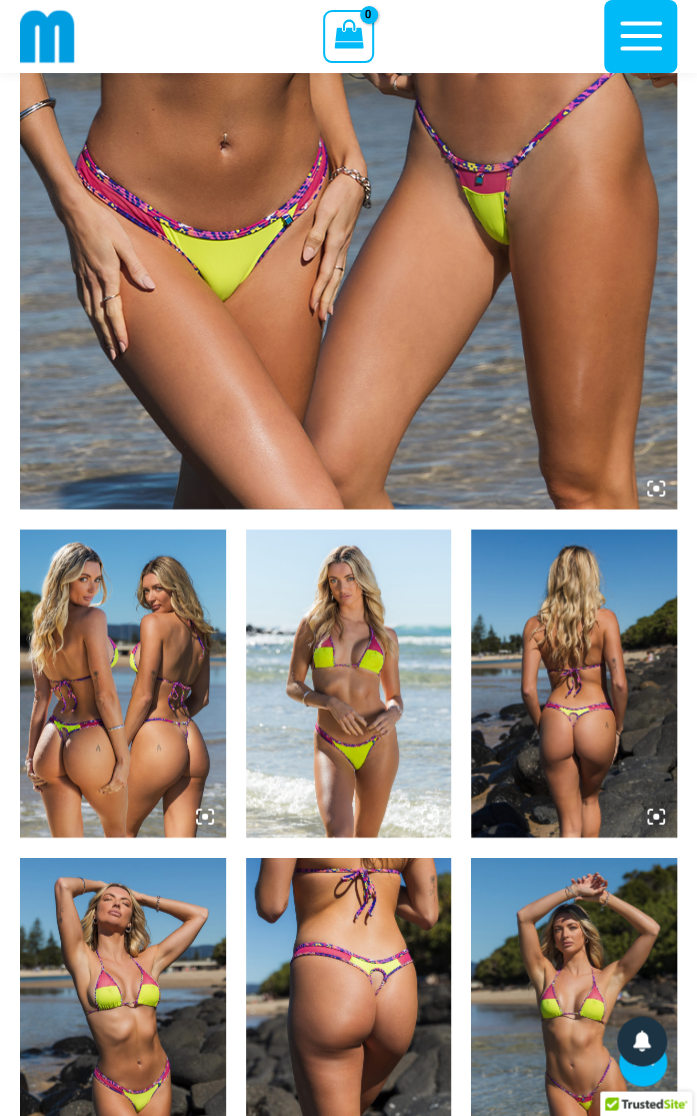 scroll, scrollTop: 620, scrollLeft: 0, axis: vertical 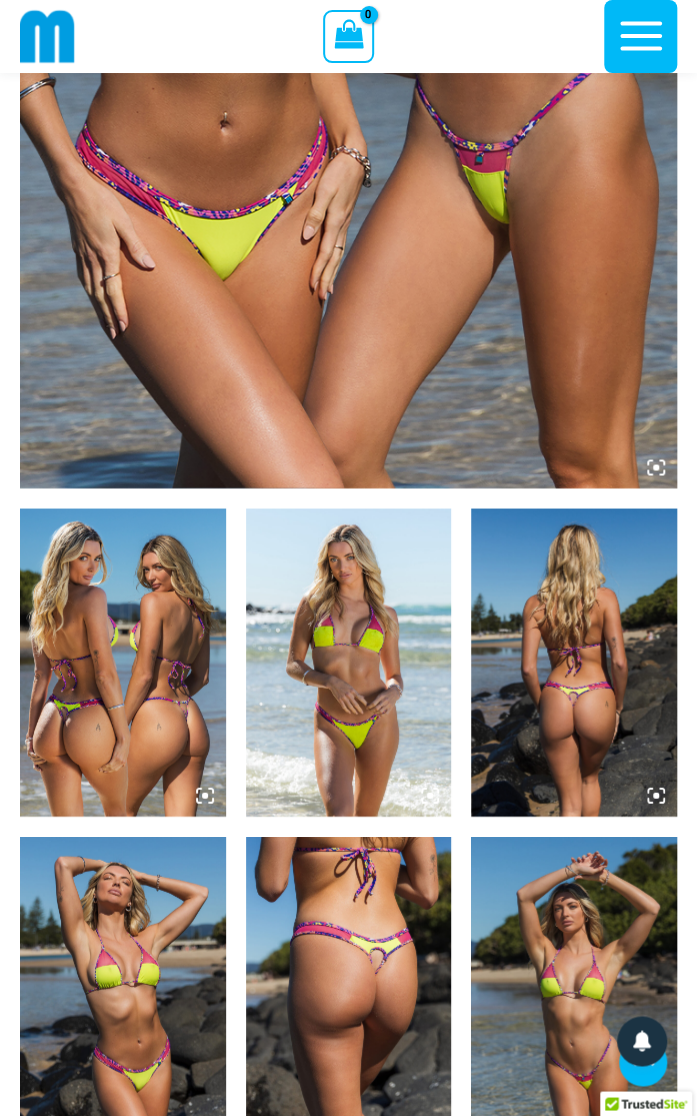 click at bounding box center (574, 990) 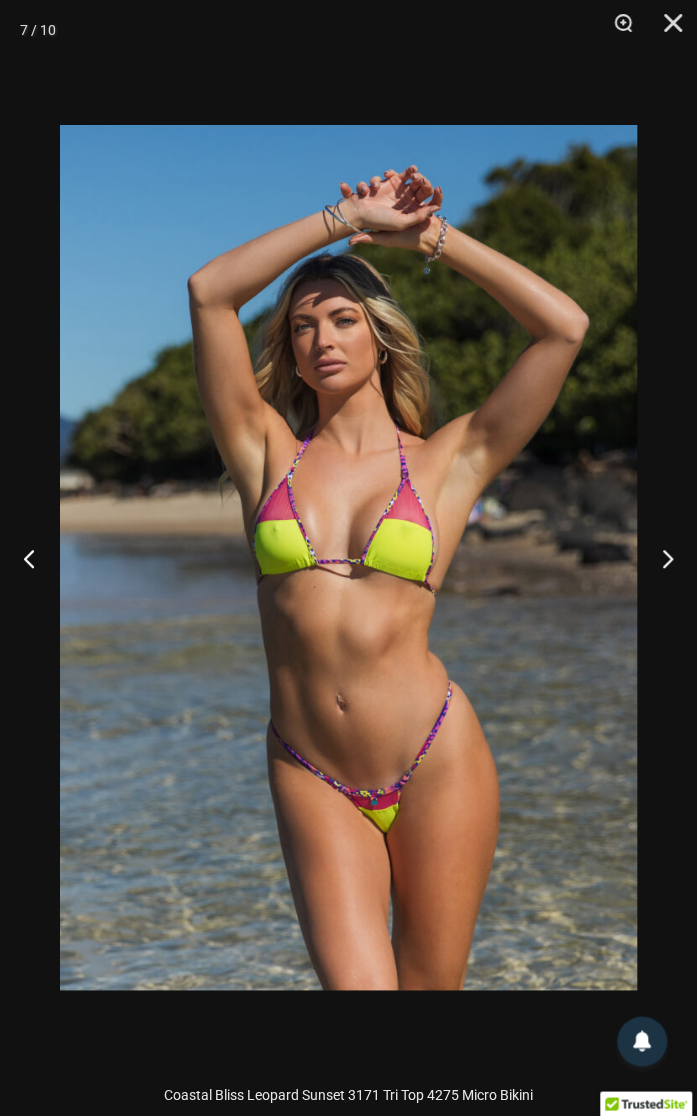 click at bounding box center (348, 557) 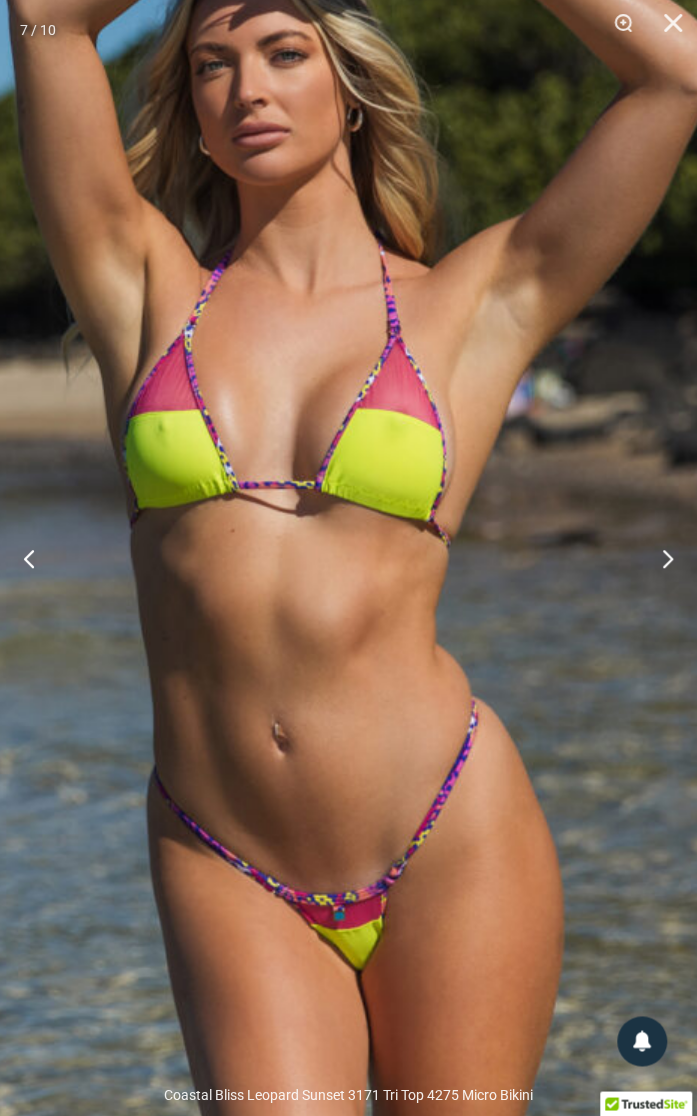 click at bounding box center (659, 558) 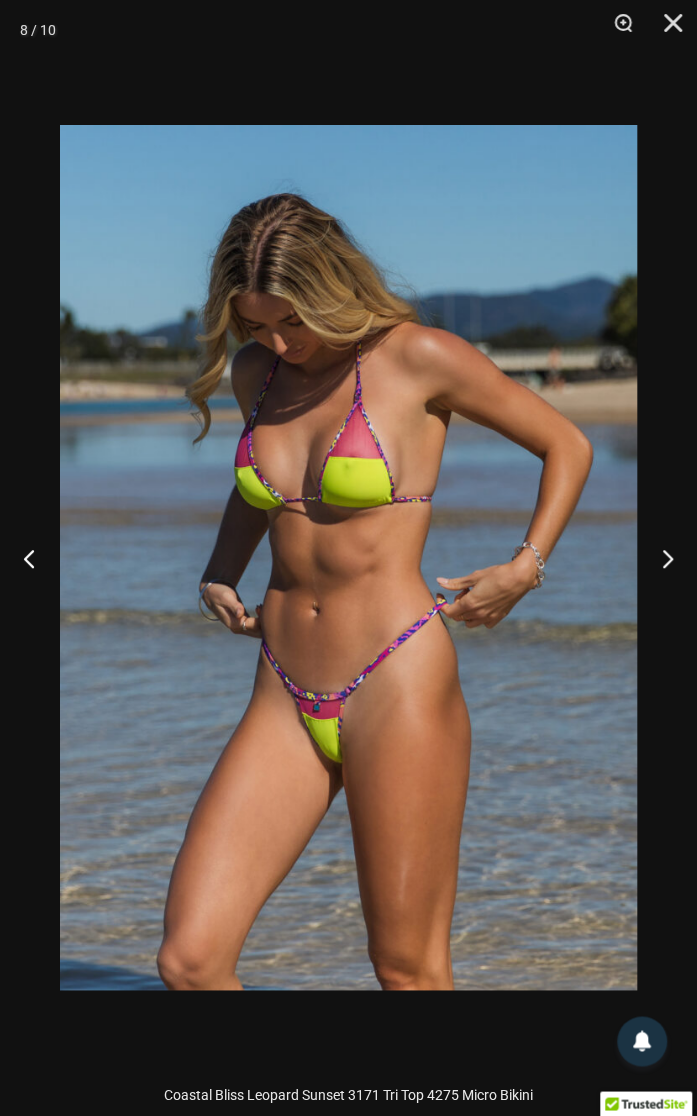 click at bounding box center [659, 558] 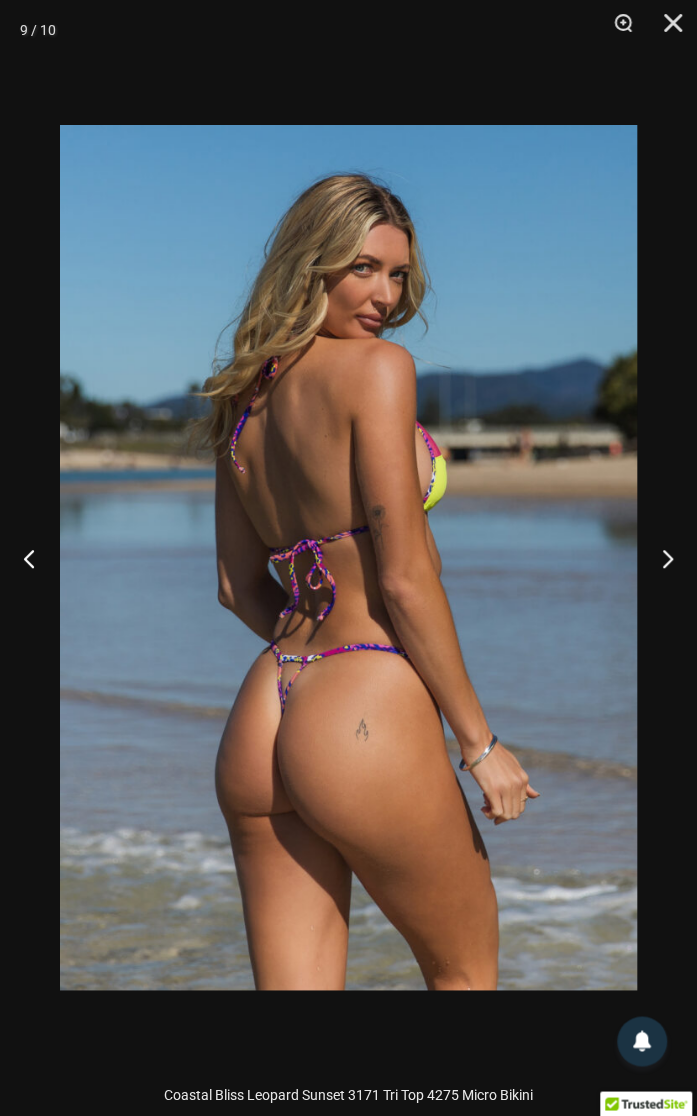 click at bounding box center [659, 558] 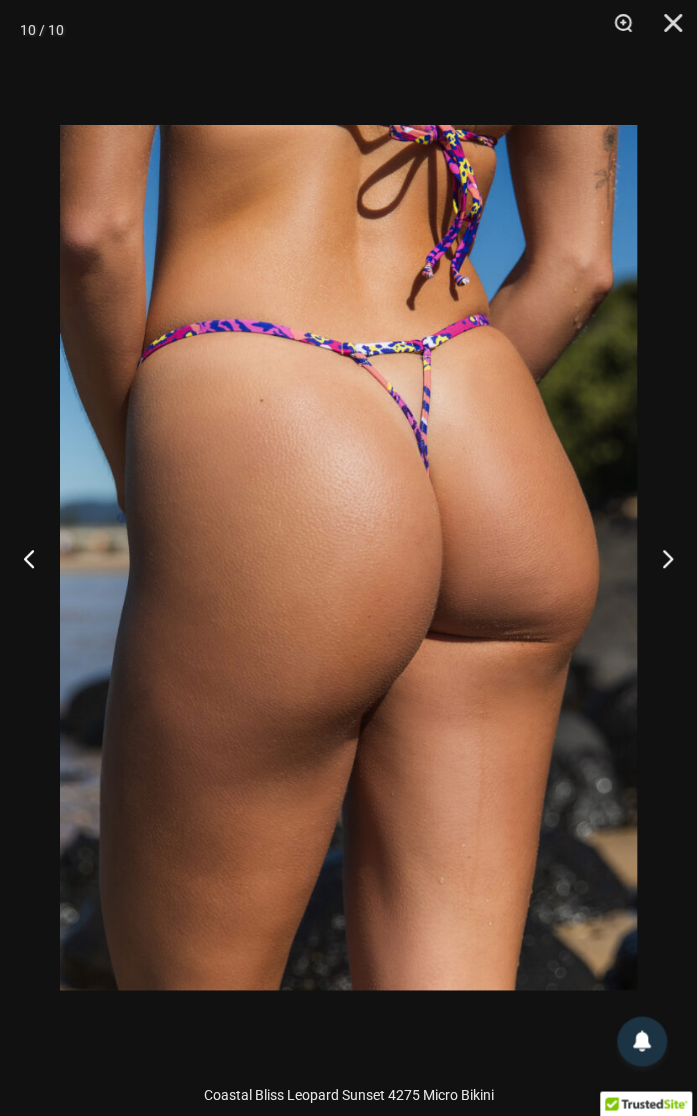 click at bounding box center (659, 558) 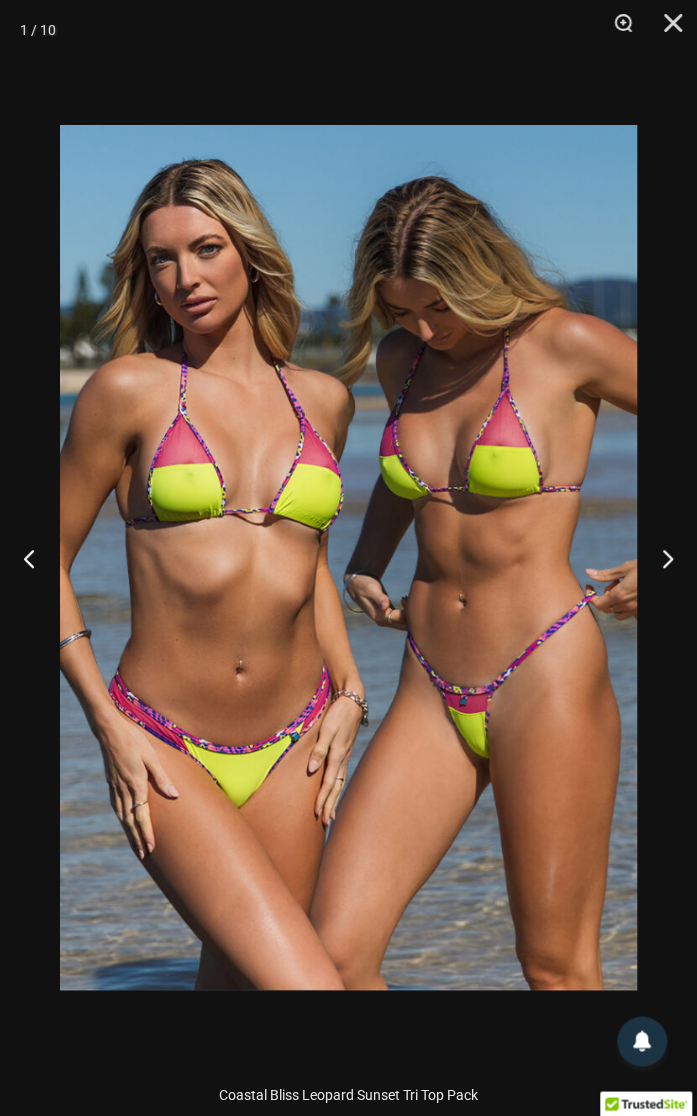 click at bounding box center [659, 558] 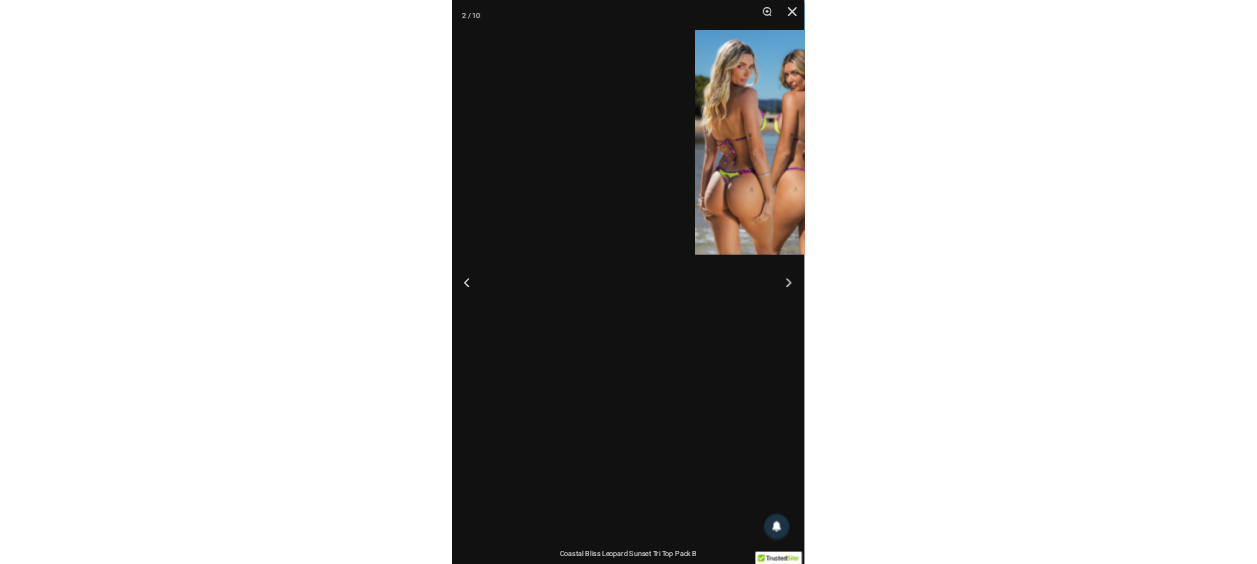scroll, scrollTop: 548, scrollLeft: 0, axis: vertical 